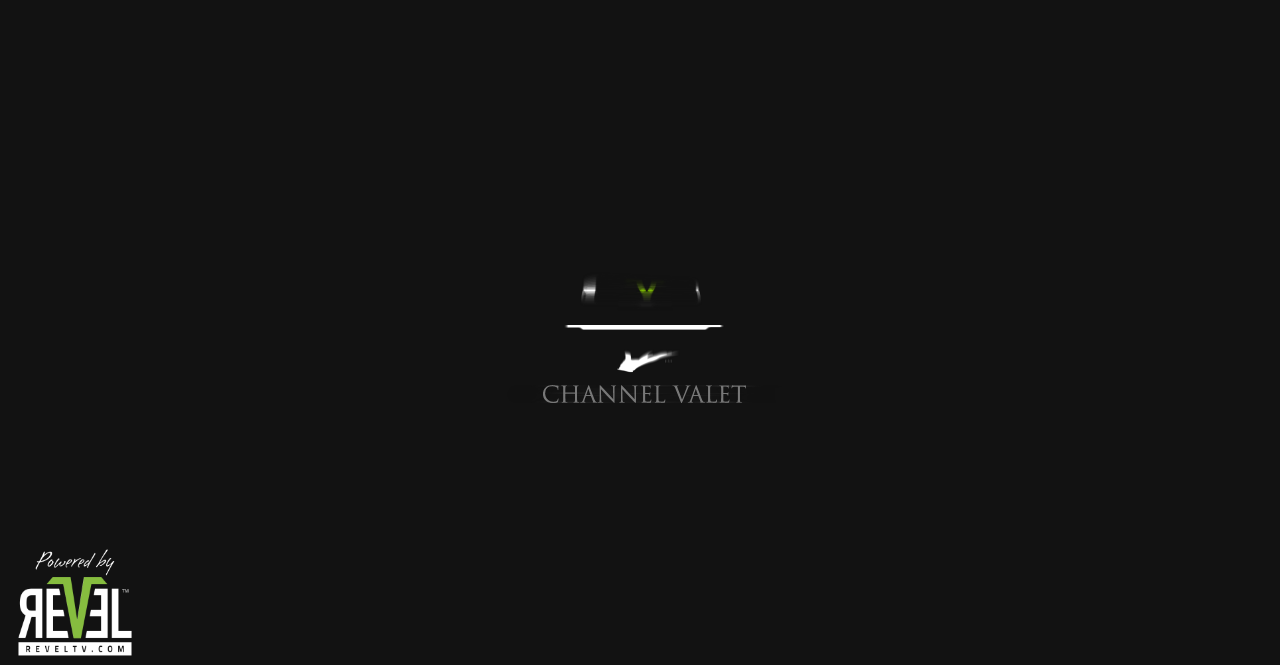 scroll, scrollTop: 0, scrollLeft: 0, axis: both 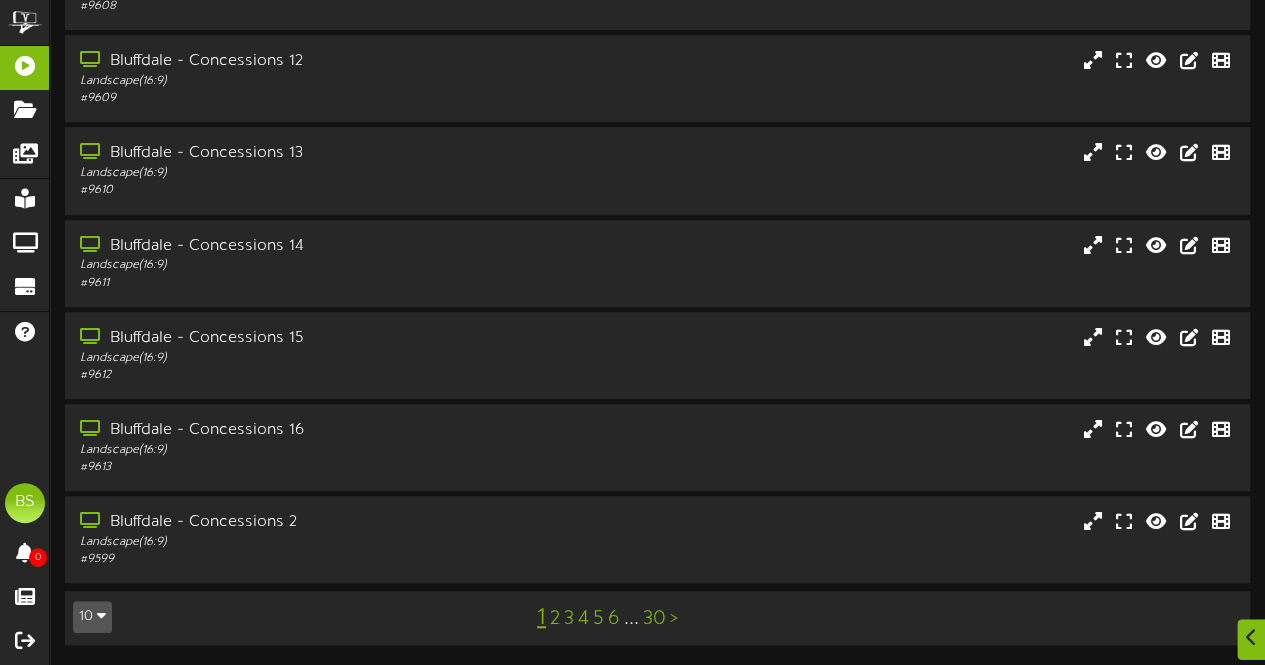 click at bounding box center (101, 615) 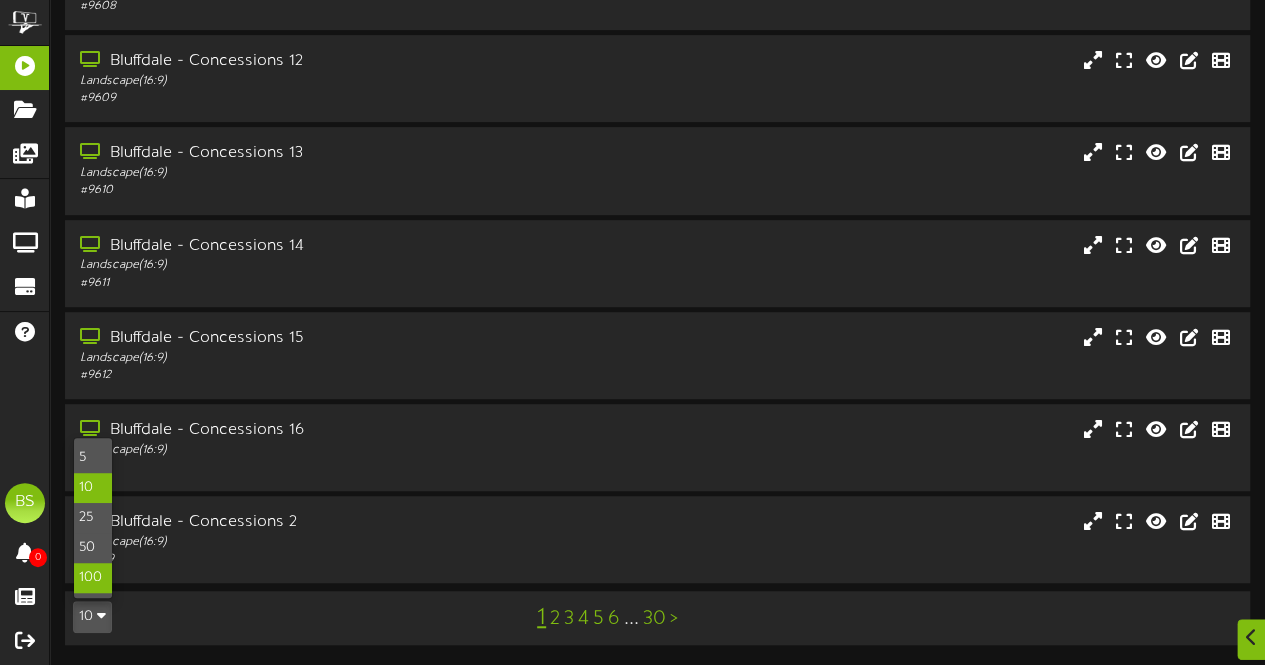 click on "100" at bounding box center [93, 578] 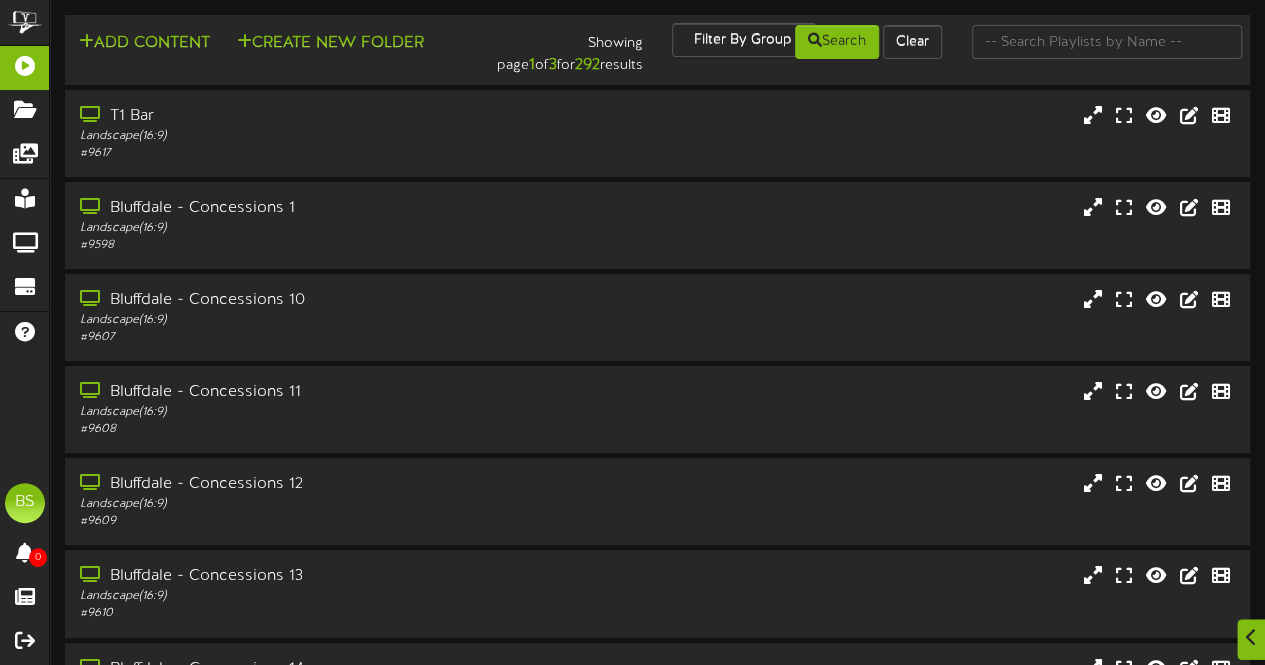 scroll, scrollTop: 8717, scrollLeft: 0, axis: vertical 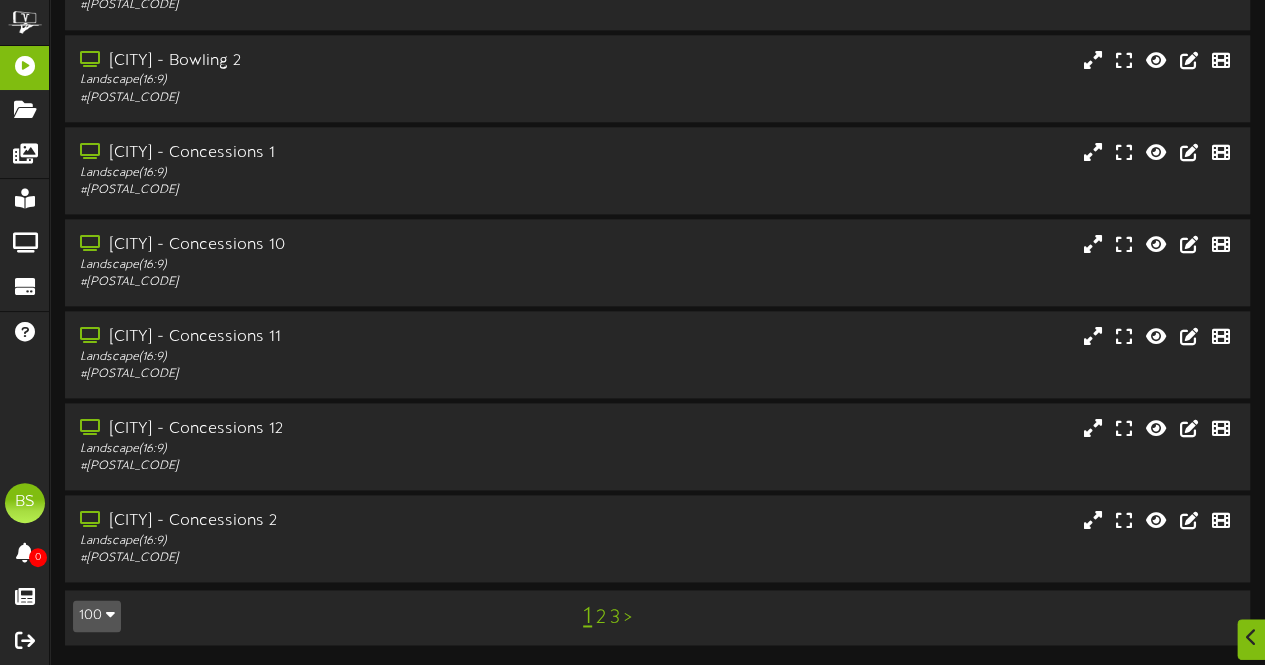 click on "2" at bounding box center [601, 618] 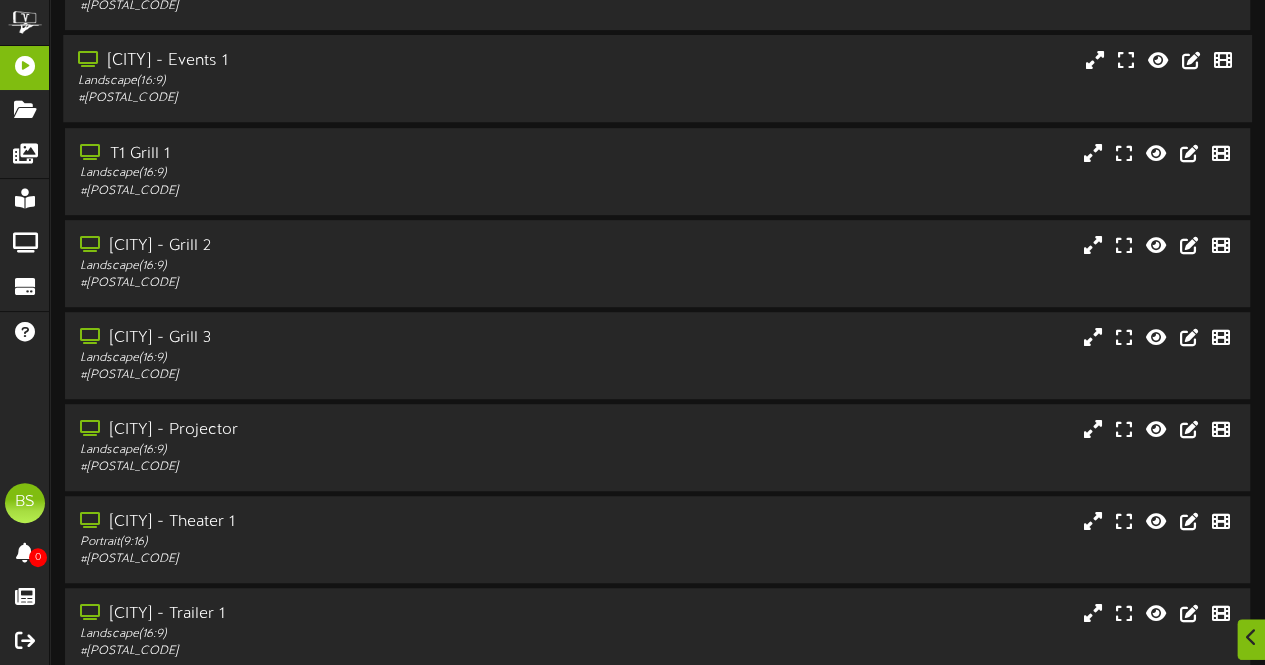 scroll, scrollTop: 4300, scrollLeft: 0, axis: vertical 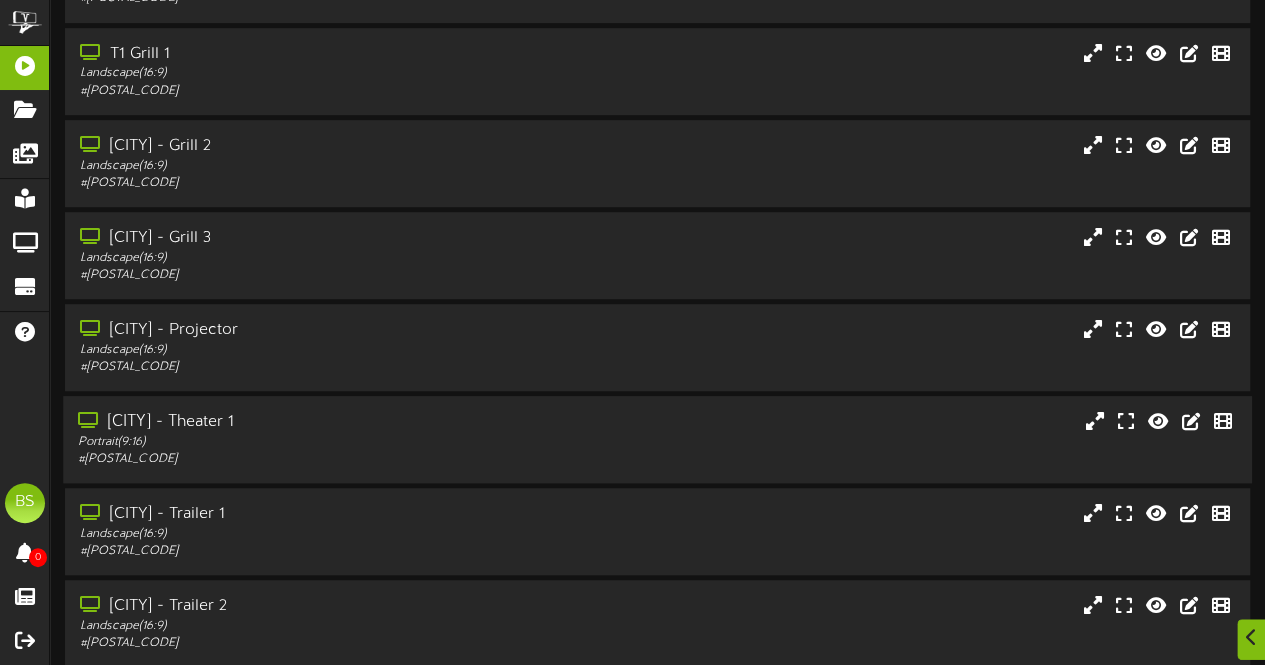 click on "[CITY] - Theater 1" at bounding box center (310, 422) 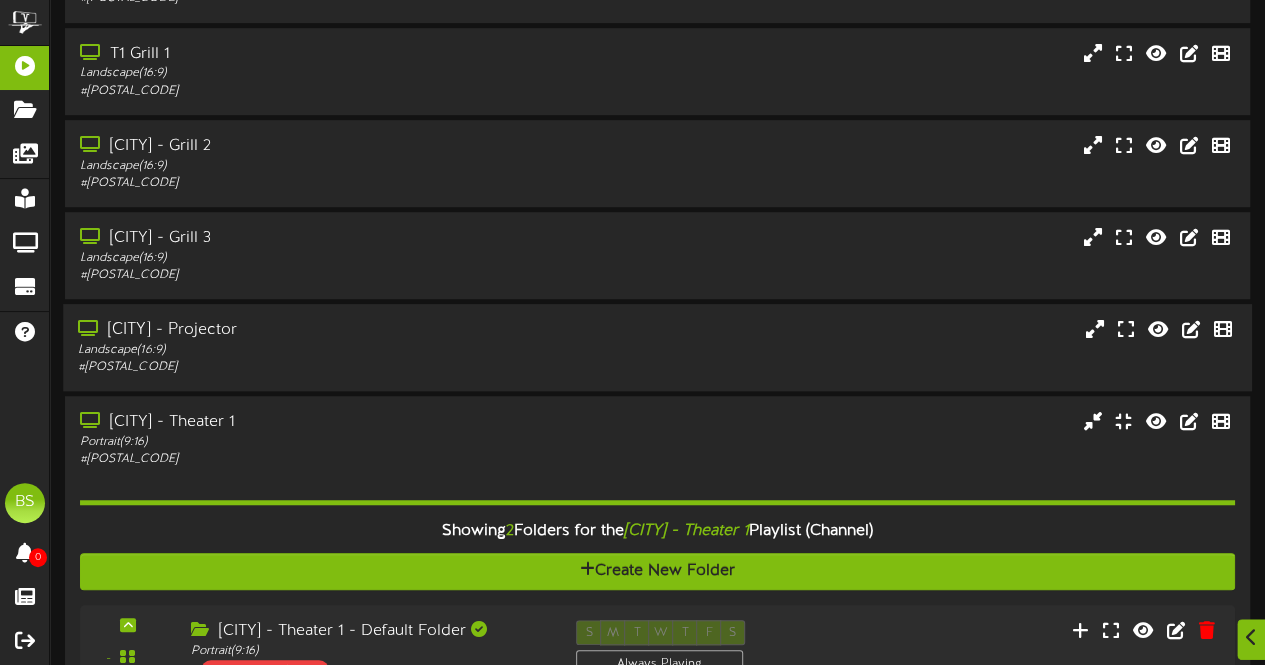 scroll, scrollTop: 4900, scrollLeft: 0, axis: vertical 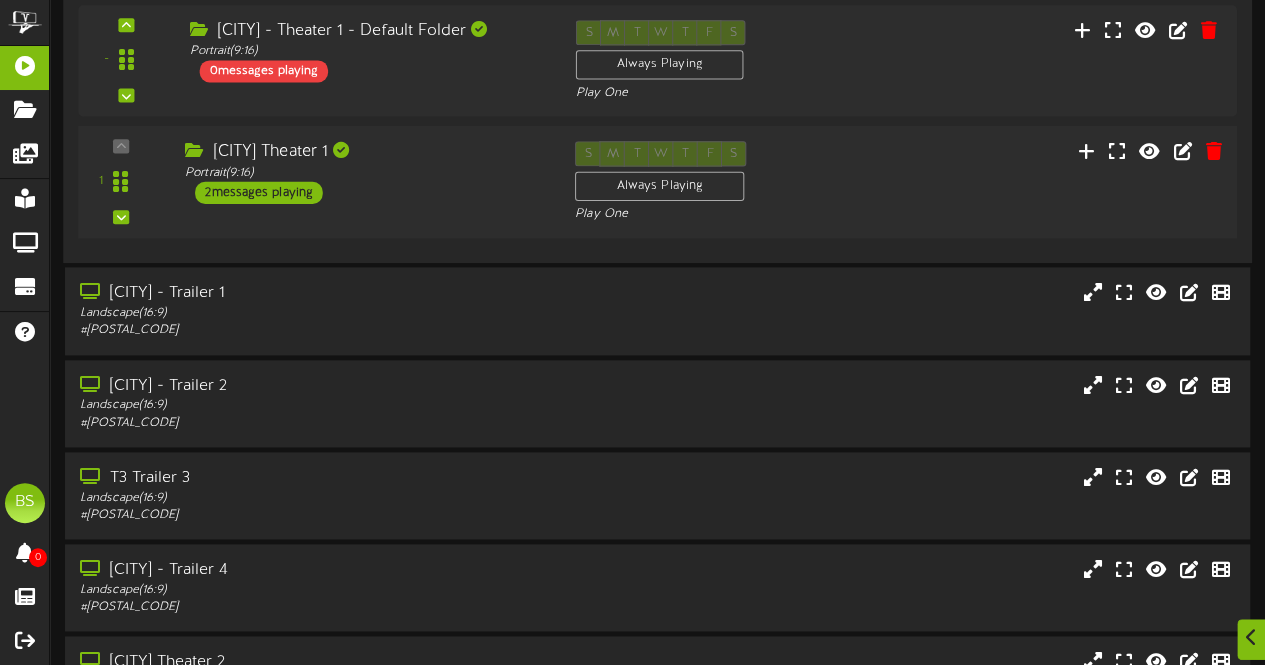 drag, startPoint x: 255, startPoint y: 192, endPoint x: 274, endPoint y: 198, distance: 19.924858 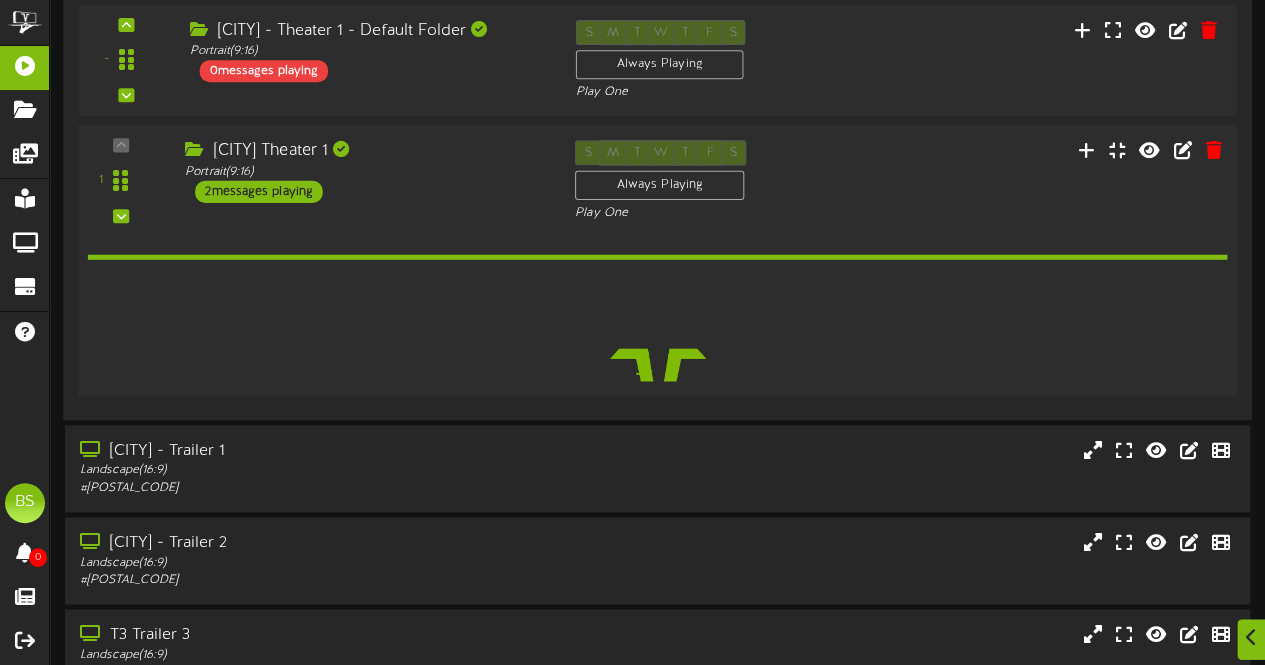 scroll, scrollTop: 4899, scrollLeft: 0, axis: vertical 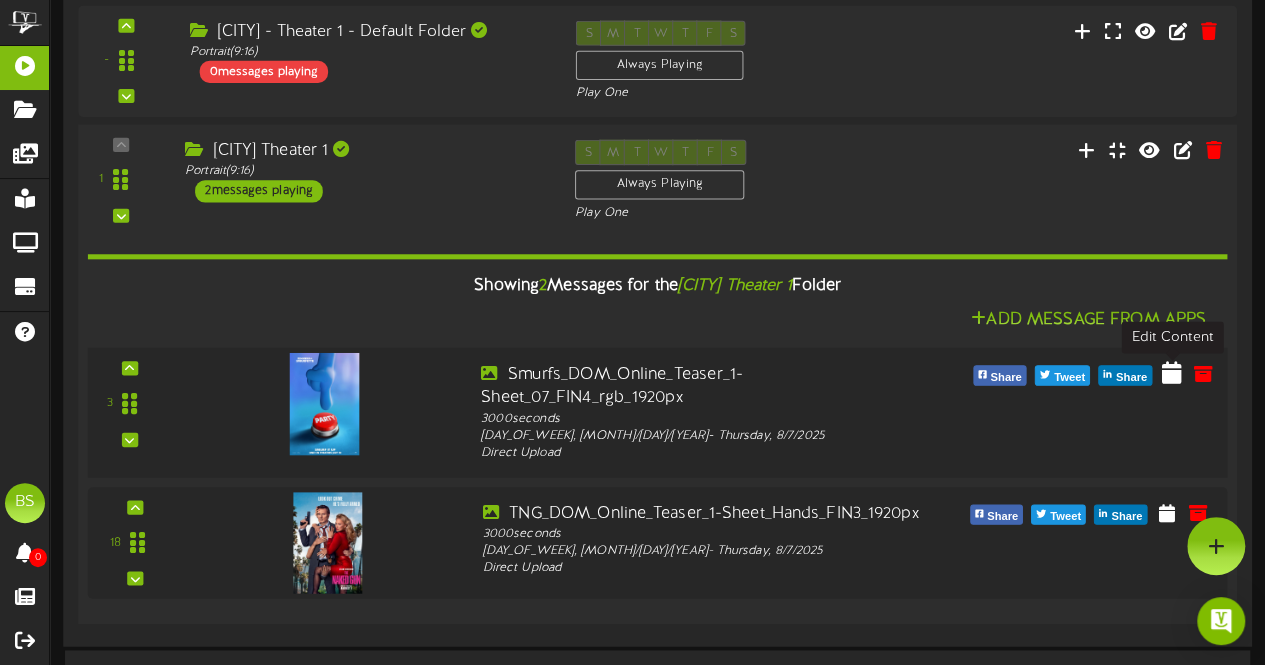 click at bounding box center [1172, 373] 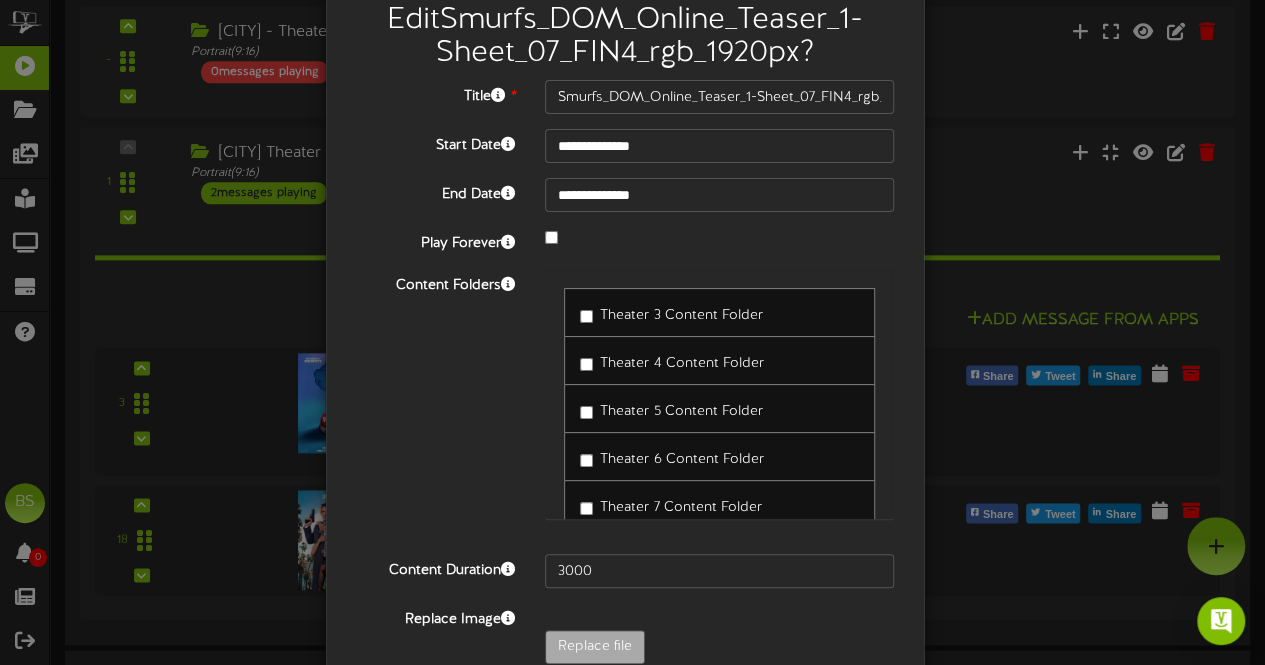 scroll, scrollTop: 163, scrollLeft: 0, axis: vertical 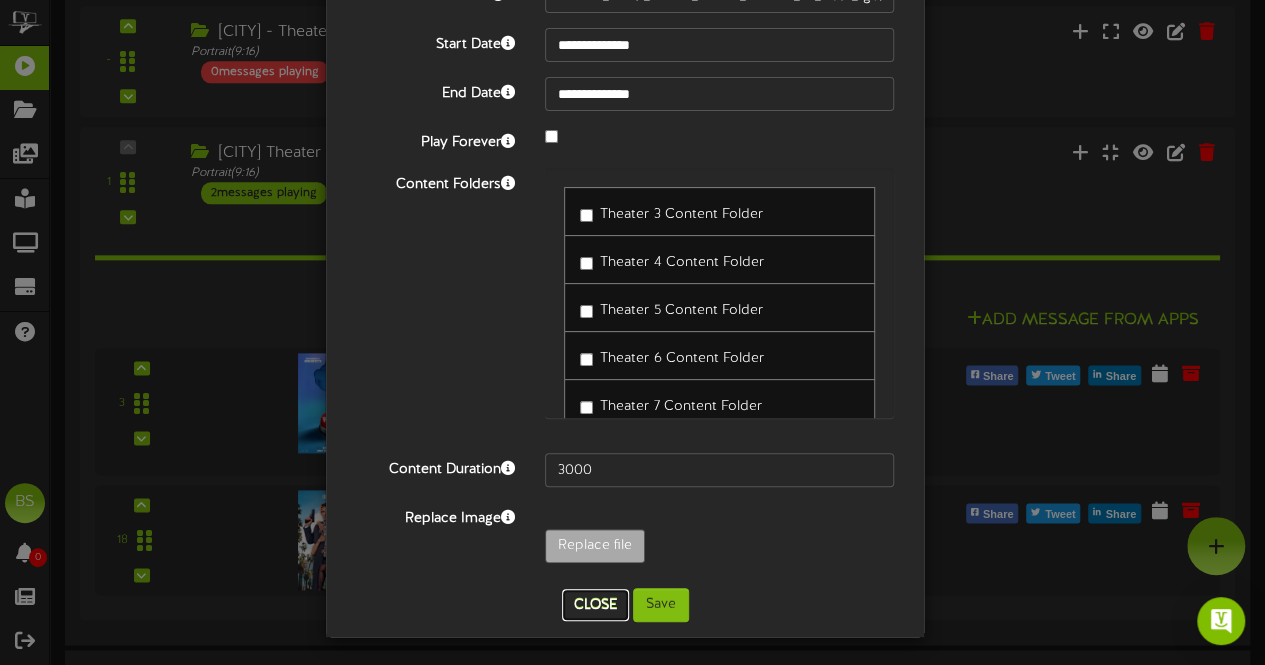 click on "Close" at bounding box center (595, 605) 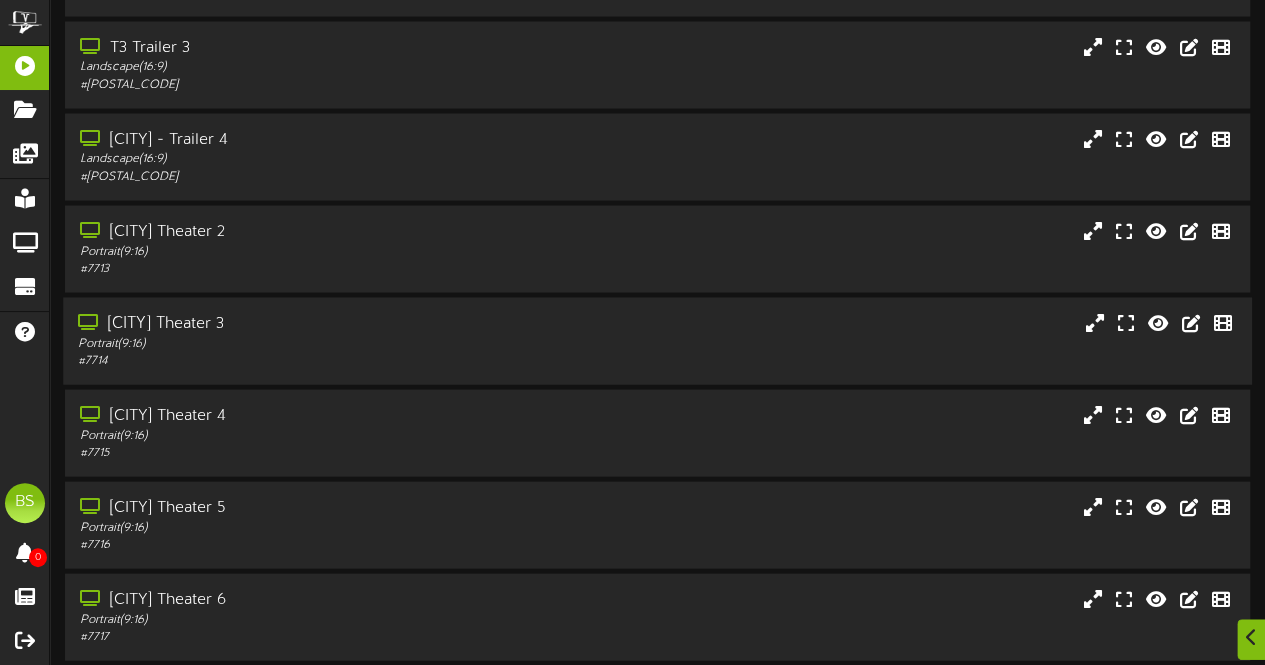 scroll, scrollTop: 5799, scrollLeft: 0, axis: vertical 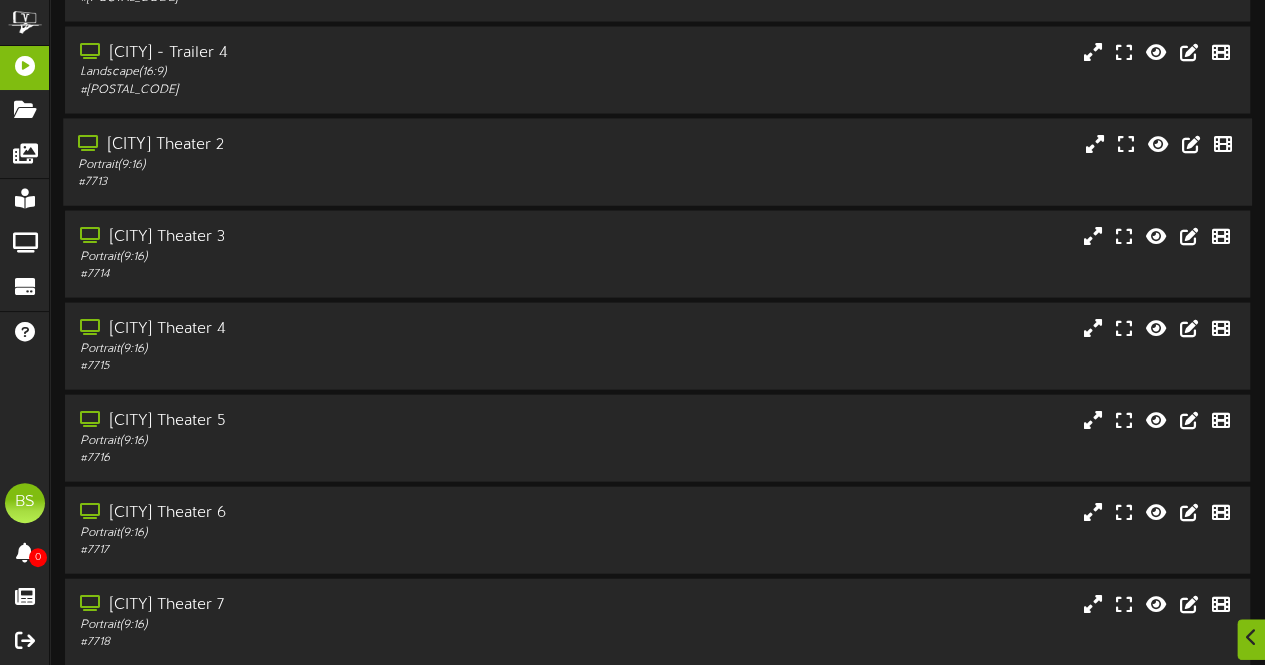 click on "[CITY] Theater 2" at bounding box center [310, 145] 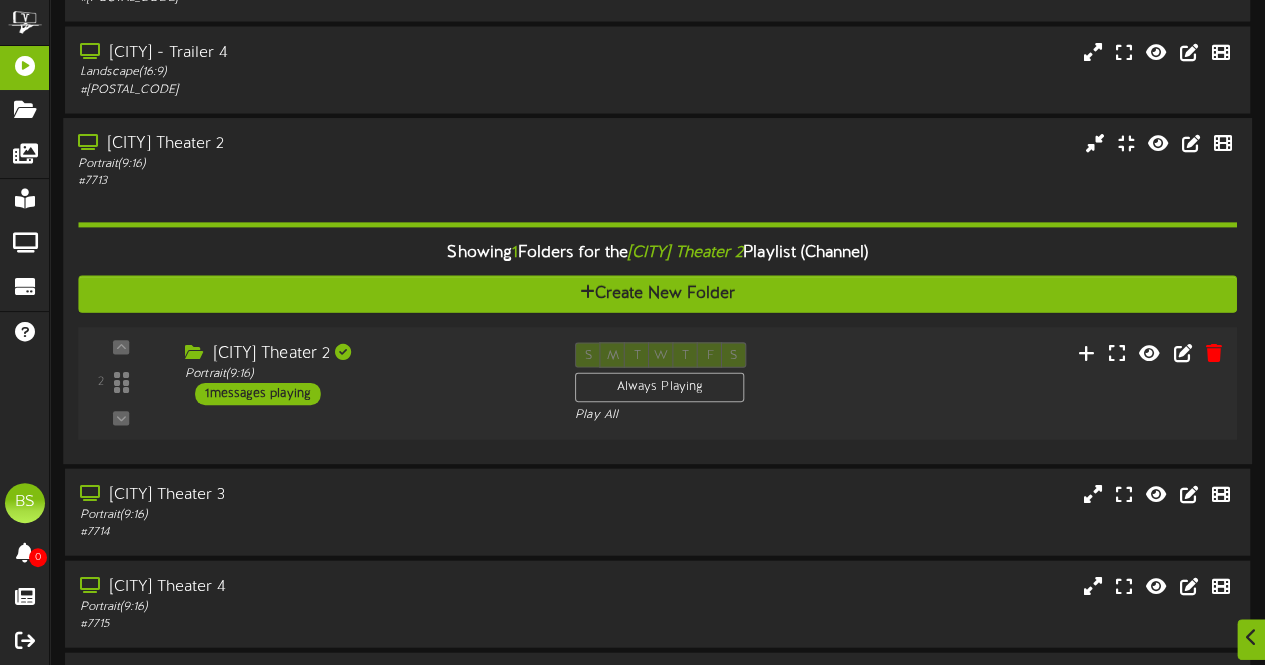 click on "1  messages playing" at bounding box center (258, 394) 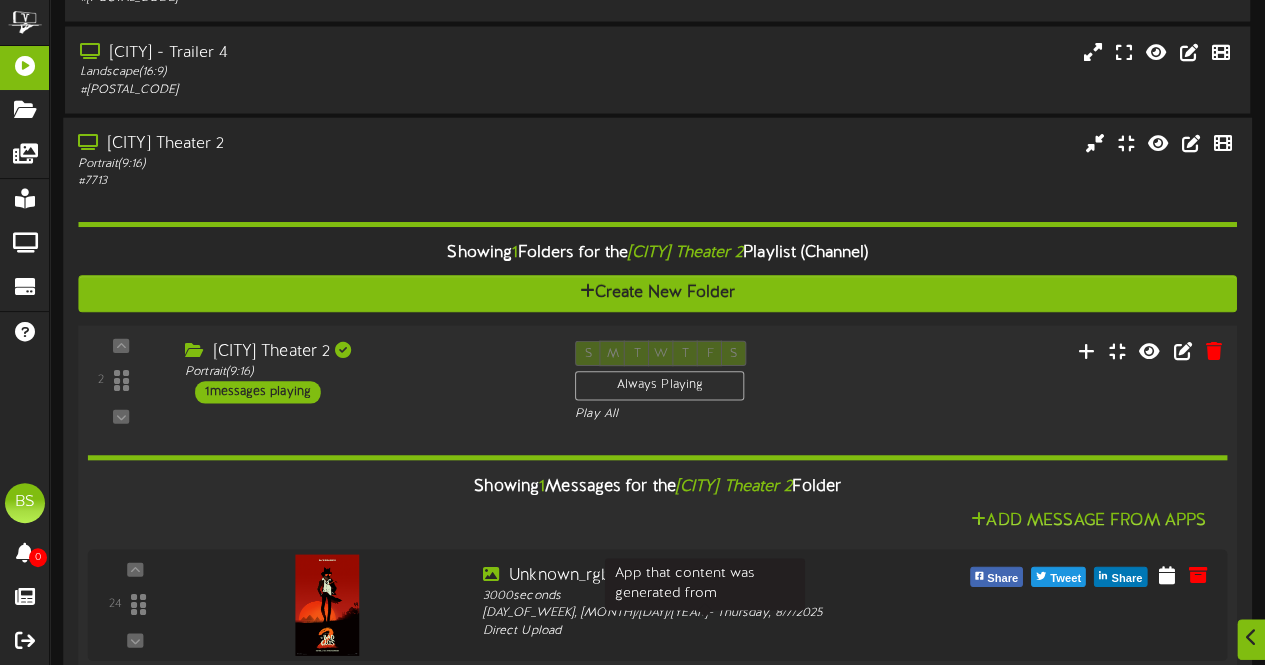scroll, scrollTop: 6099, scrollLeft: 0, axis: vertical 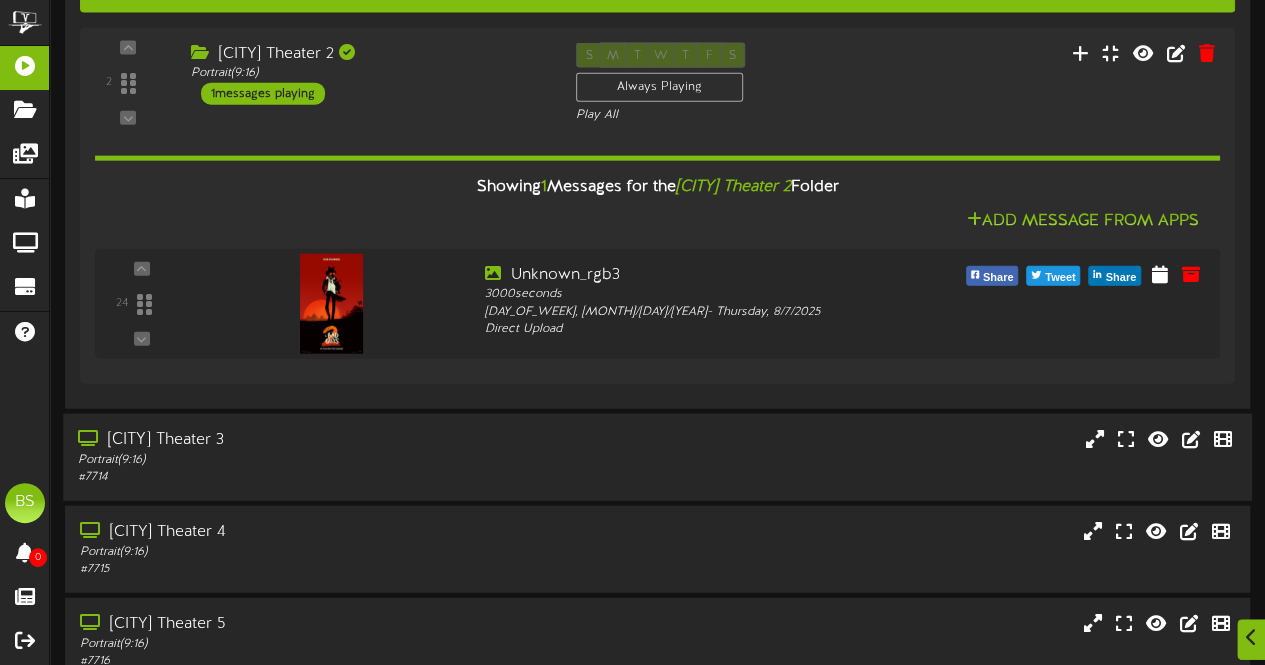 click on "[CITY] Theater 3" at bounding box center [310, 439] 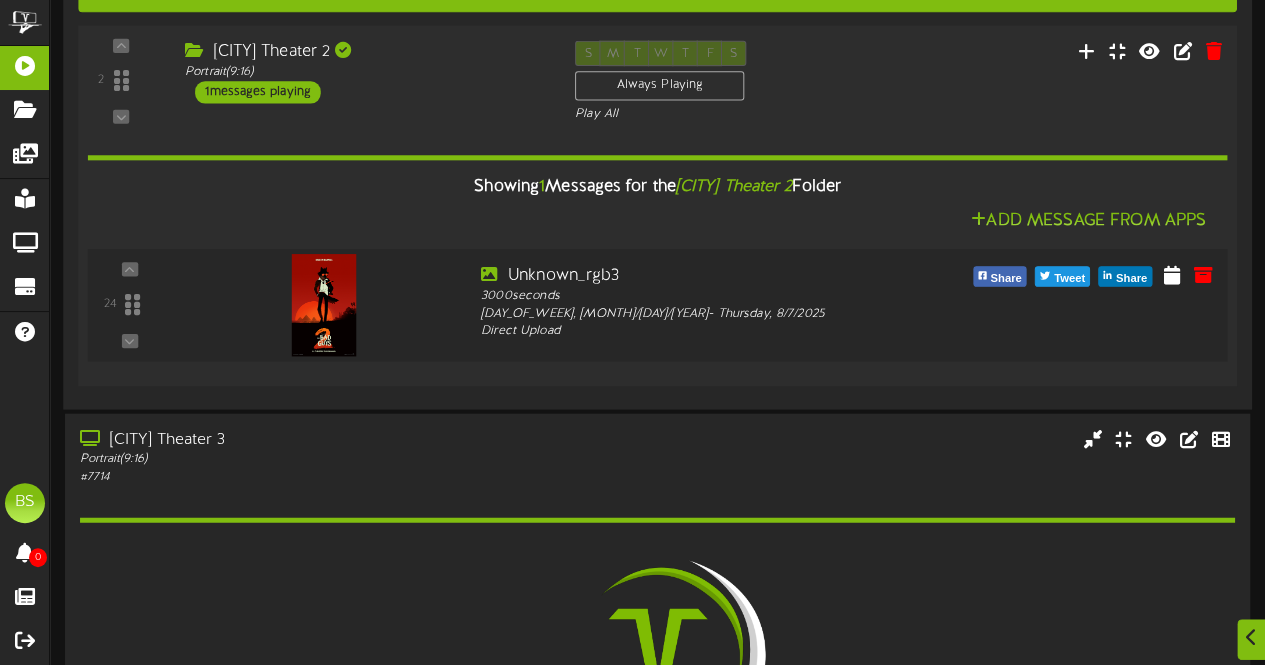 scroll, scrollTop: 6399, scrollLeft: 0, axis: vertical 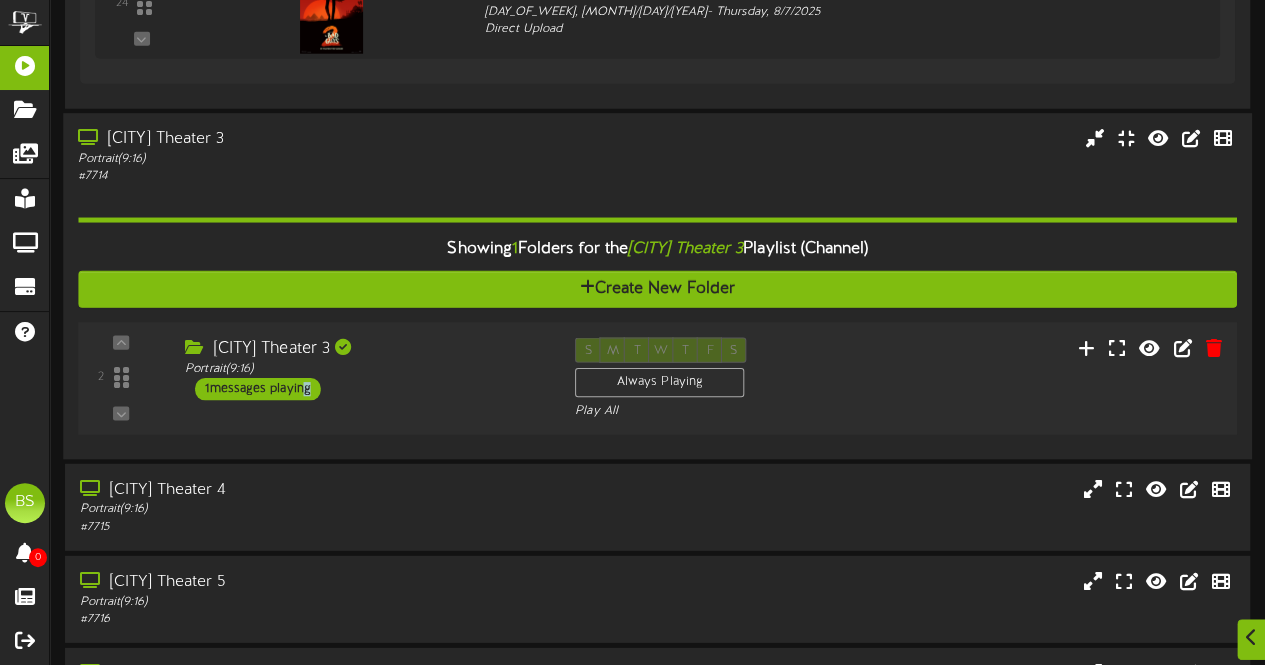 drag, startPoint x: 302, startPoint y: 381, endPoint x: 322, endPoint y: 379, distance: 20.09975 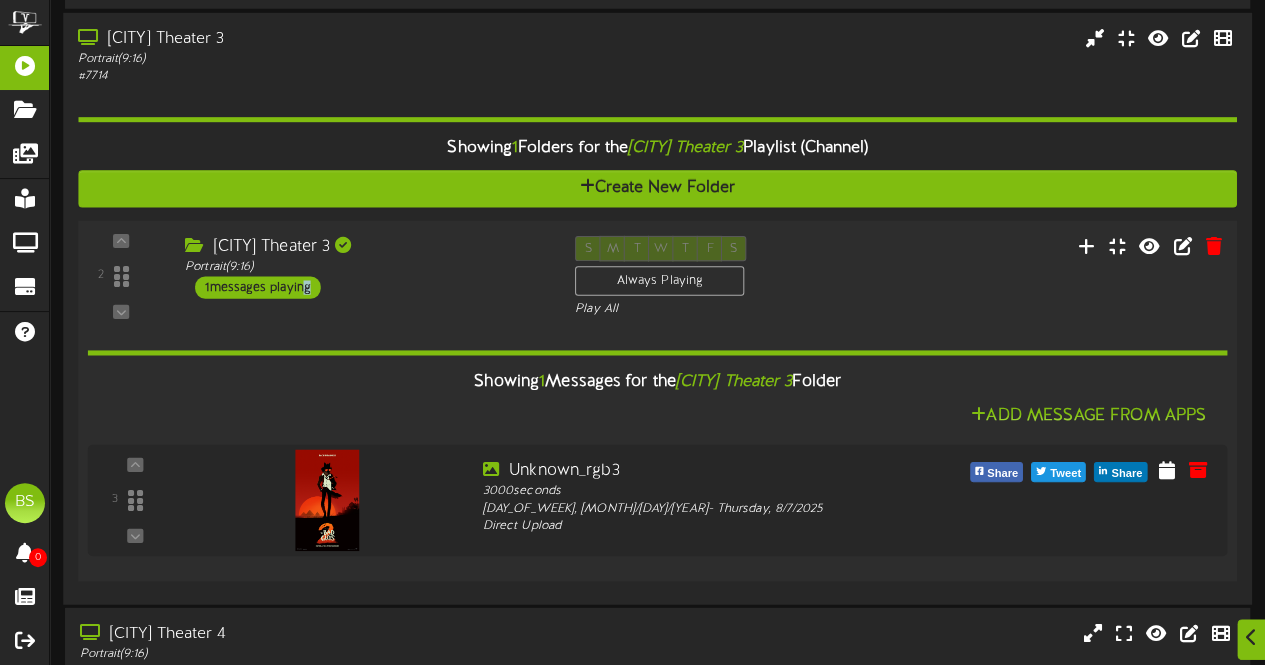 scroll, scrollTop: 6899, scrollLeft: 0, axis: vertical 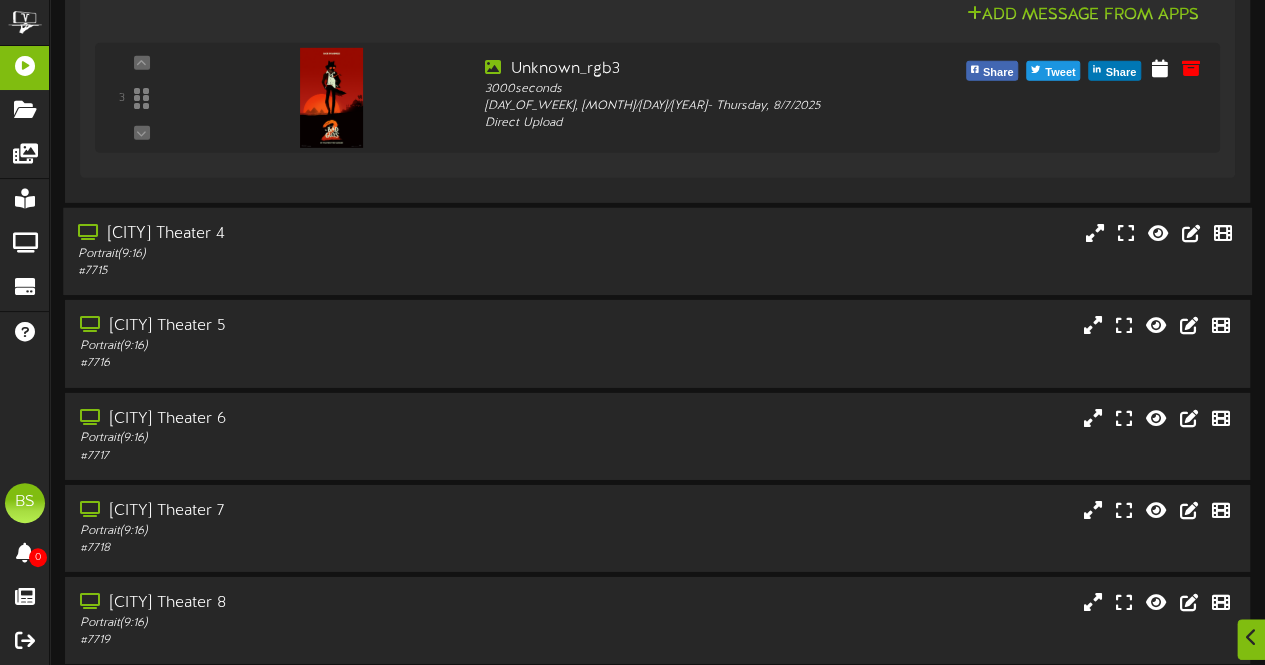 click on "[CITY] Theater 4" at bounding box center (310, 234) 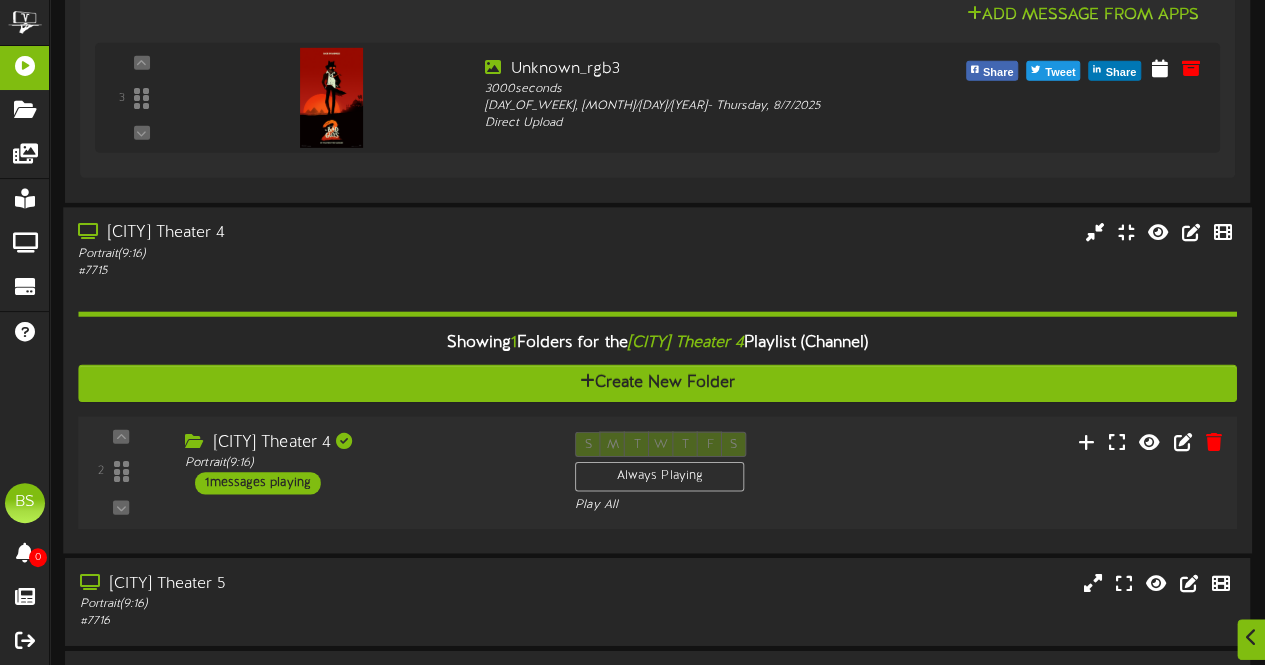drag, startPoint x: 296, startPoint y: 478, endPoint x: 594, endPoint y: 356, distance: 322.00623 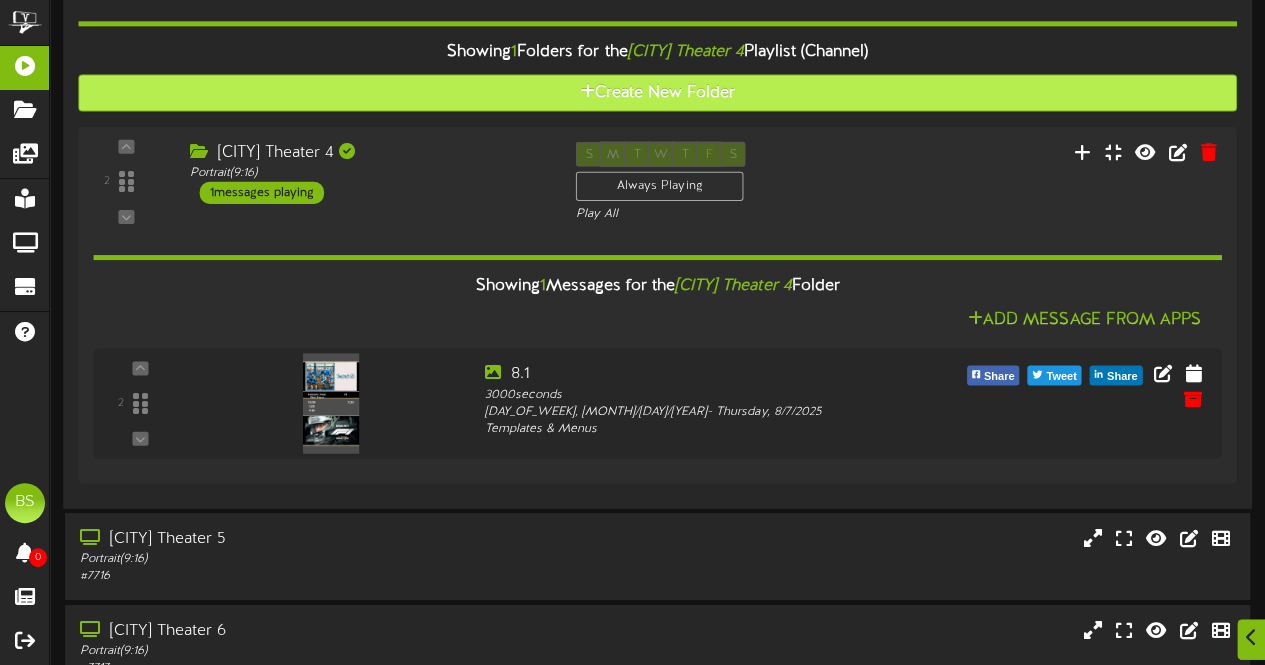 scroll, scrollTop: 7199, scrollLeft: 0, axis: vertical 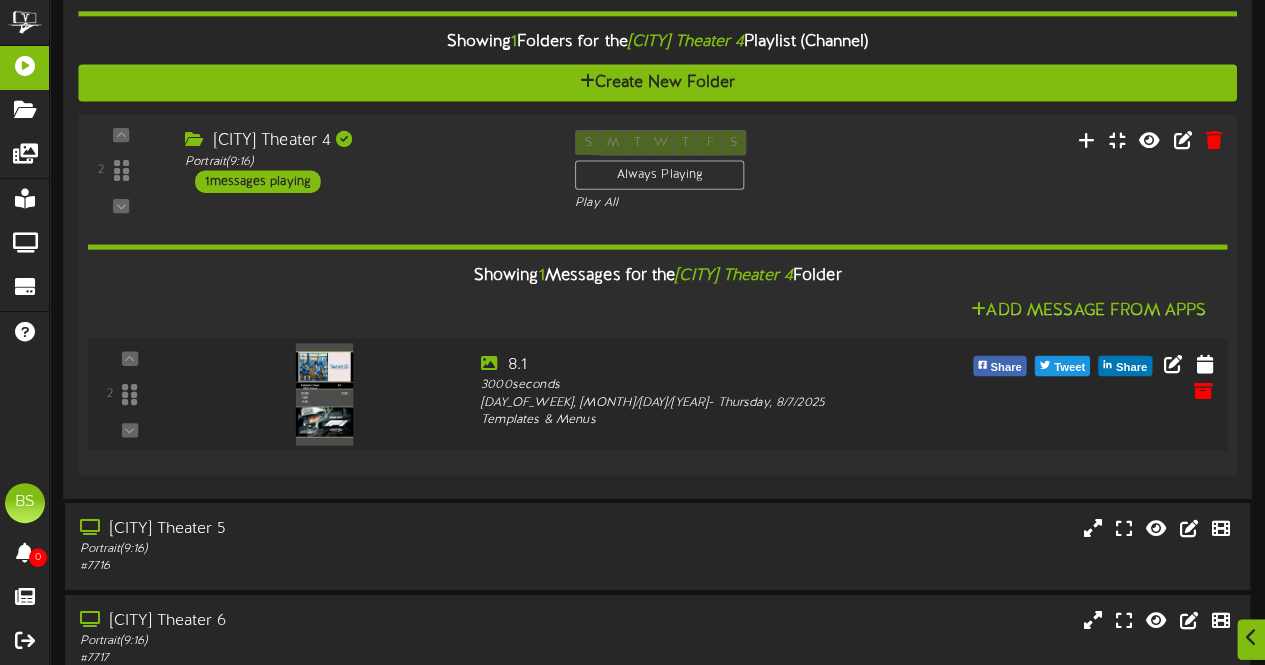 click at bounding box center [324, 395] 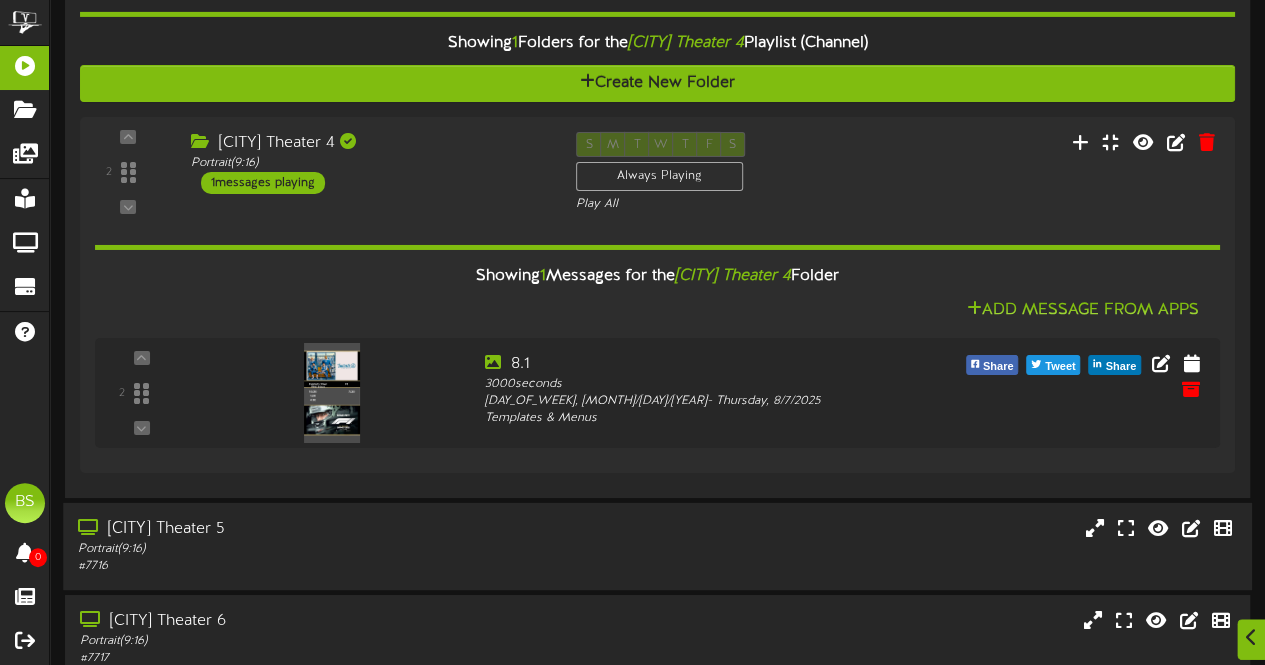 drag, startPoint x: 242, startPoint y: 519, endPoint x: 378, endPoint y: 459, distance: 148.64723 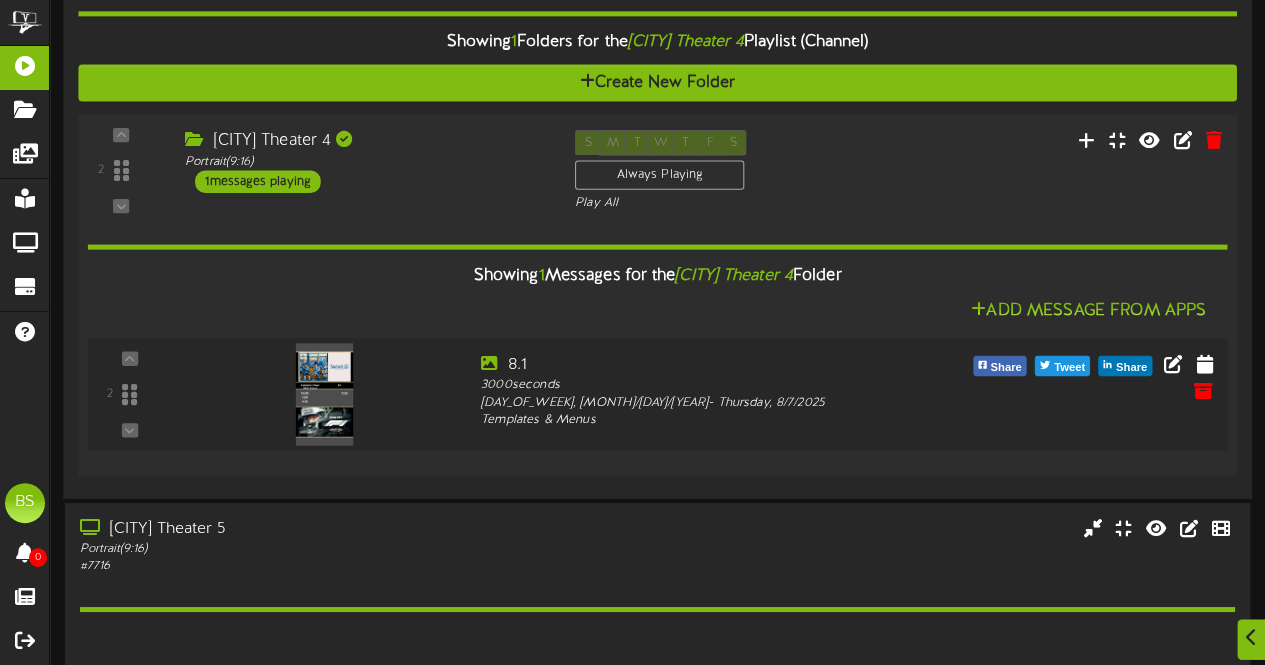 scroll, scrollTop: 7499, scrollLeft: 0, axis: vertical 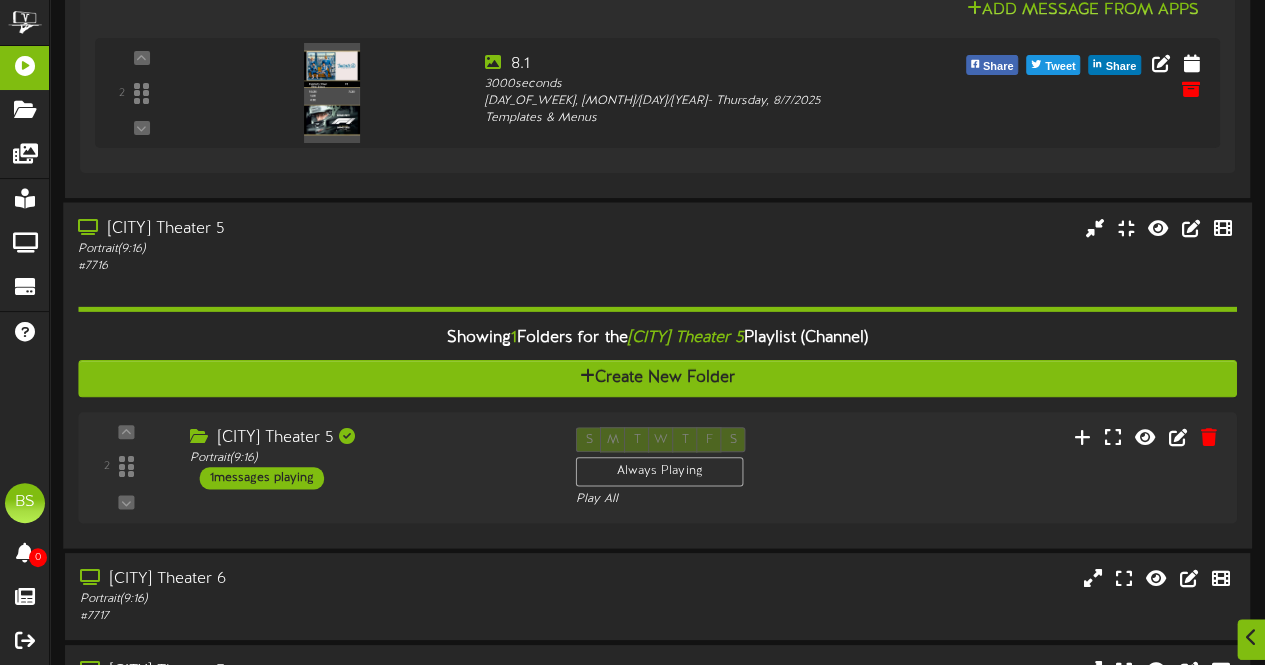 drag, startPoint x: 286, startPoint y: 477, endPoint x: 588, endPoint y: 352, distance: 326.84705 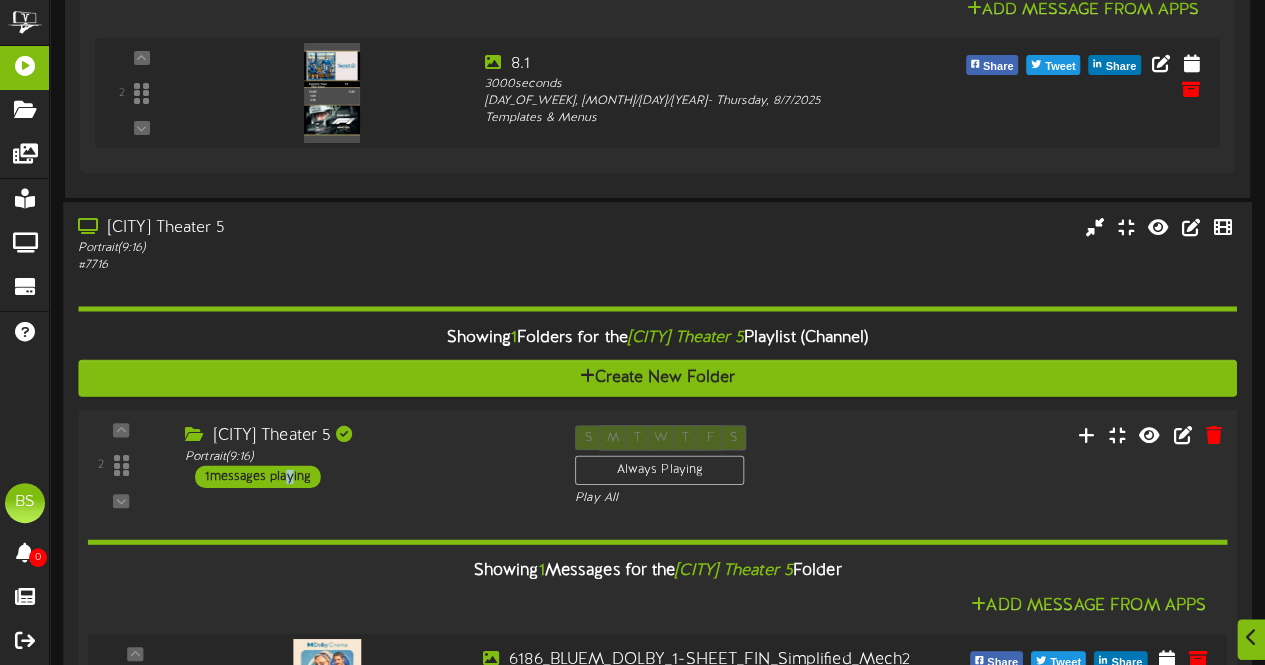 scroll, scrollTop: 7799, scrollLeft: 0, axis: vertical 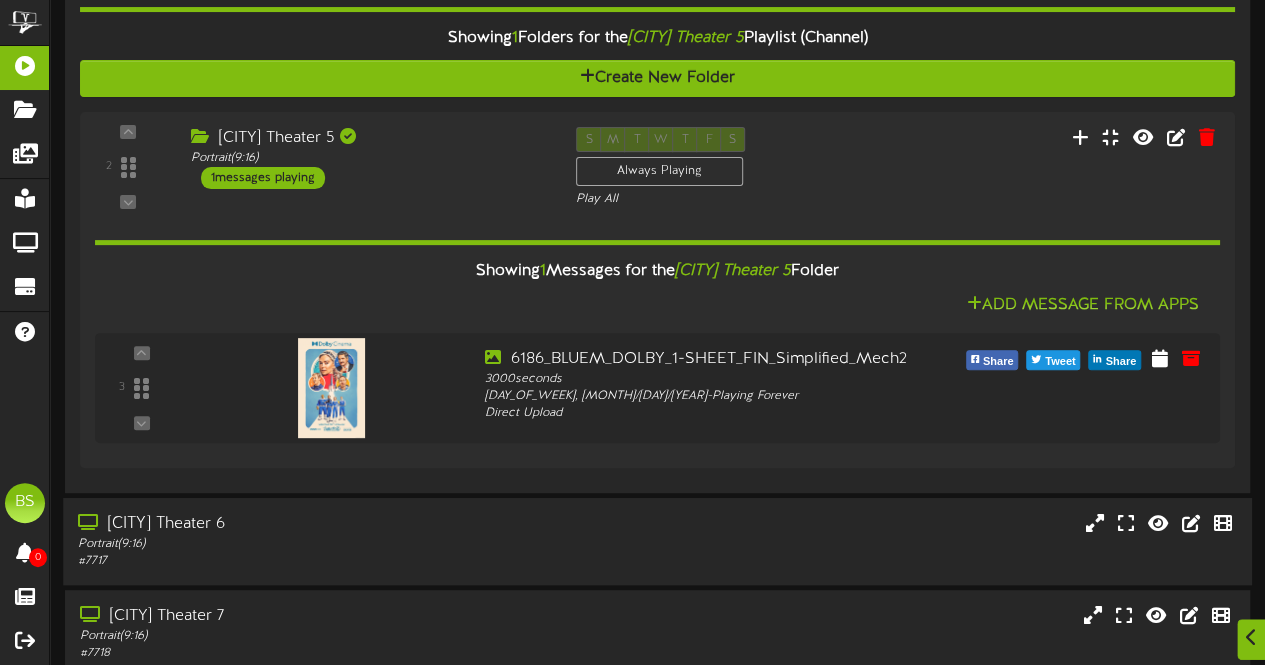 click on "[CITY] Theater 6" at bounding box center (310, 524) 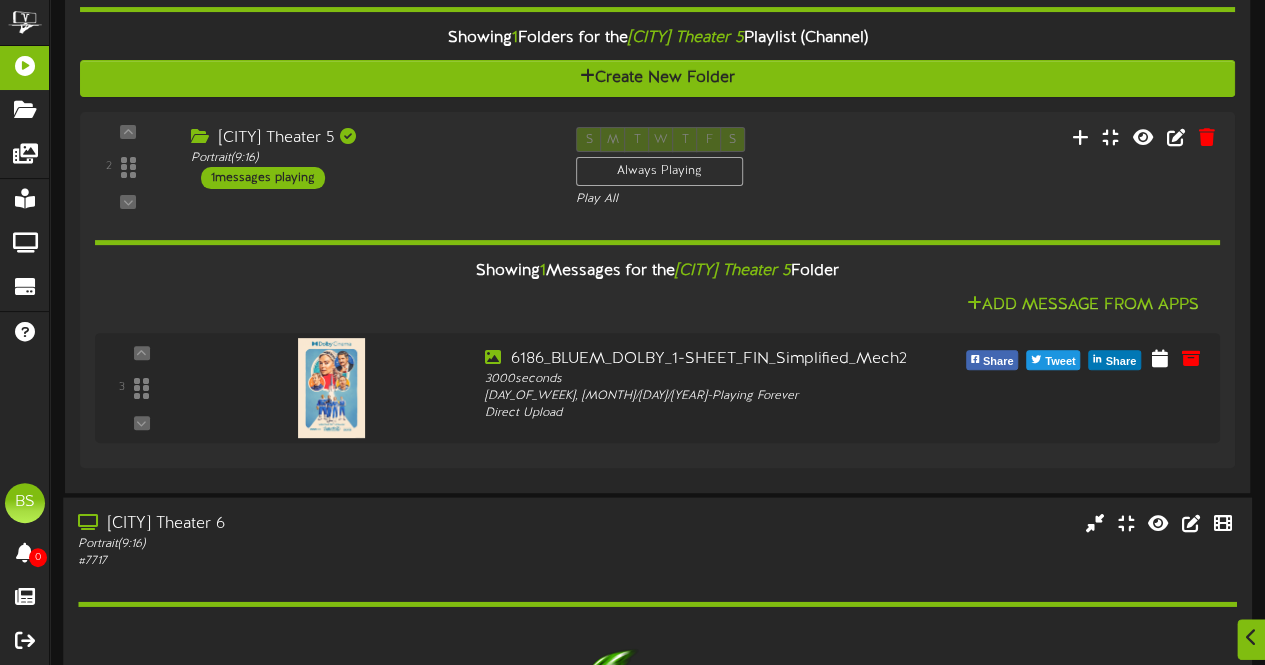 scroll, scrollTop: 8199, scrollLeft: 0, axis: vertical 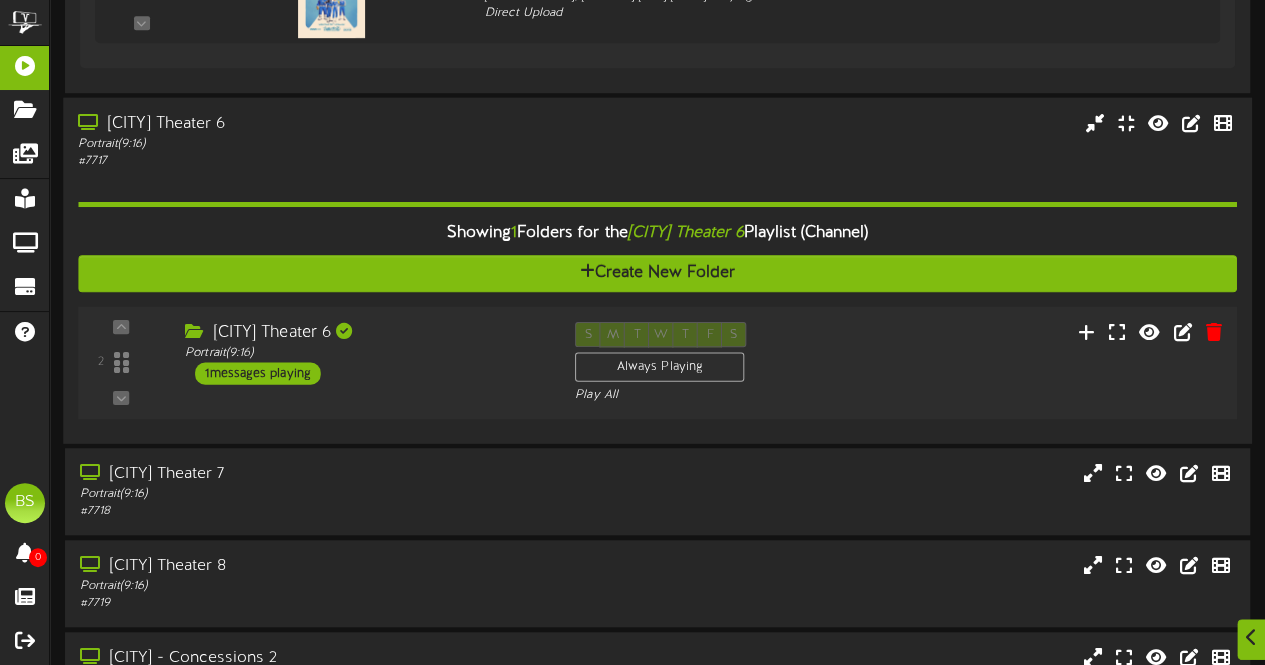 click on "1  messages playing" at bounding box center [258, 373] 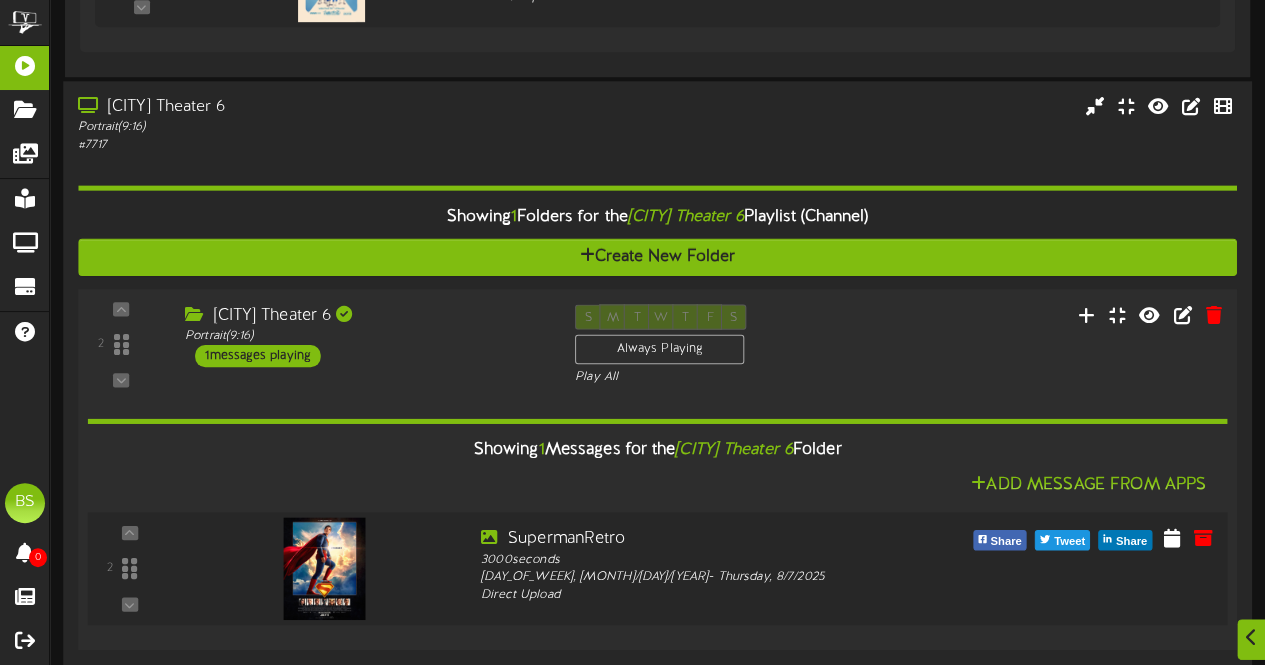 scroll, scrollTop: 8599, scrollLeft: 0, axis: vertical 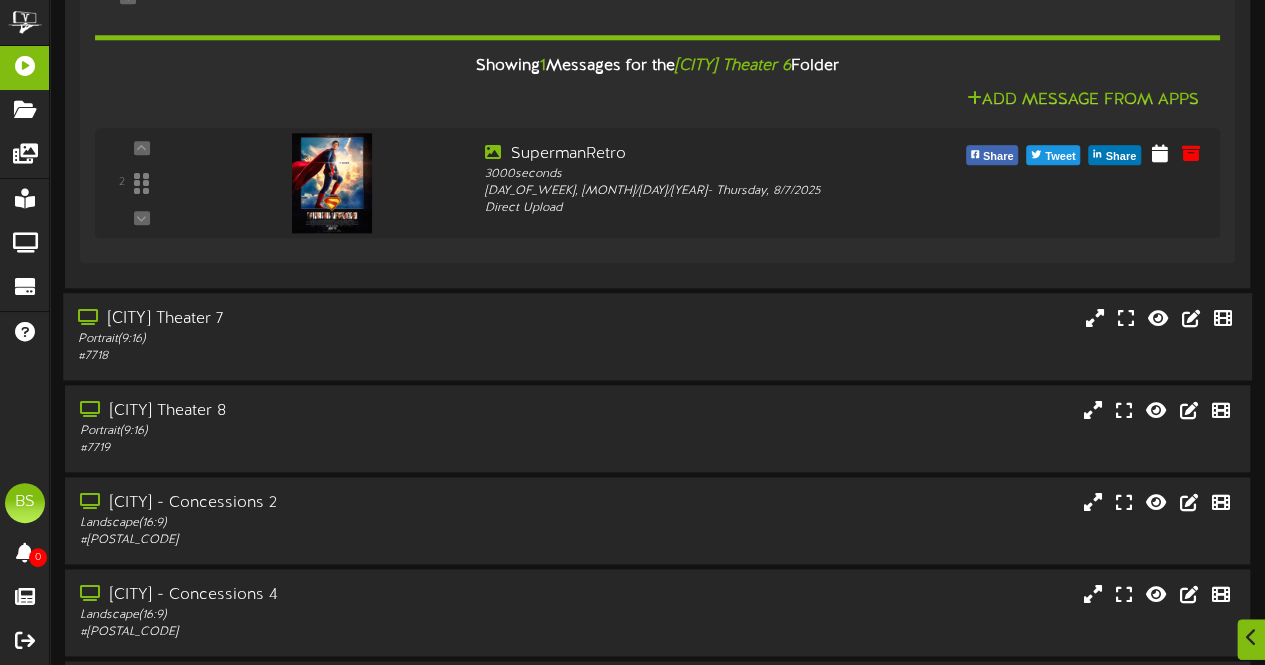 click on "[CITY] Theater 7" at bounding box center [310, 319] 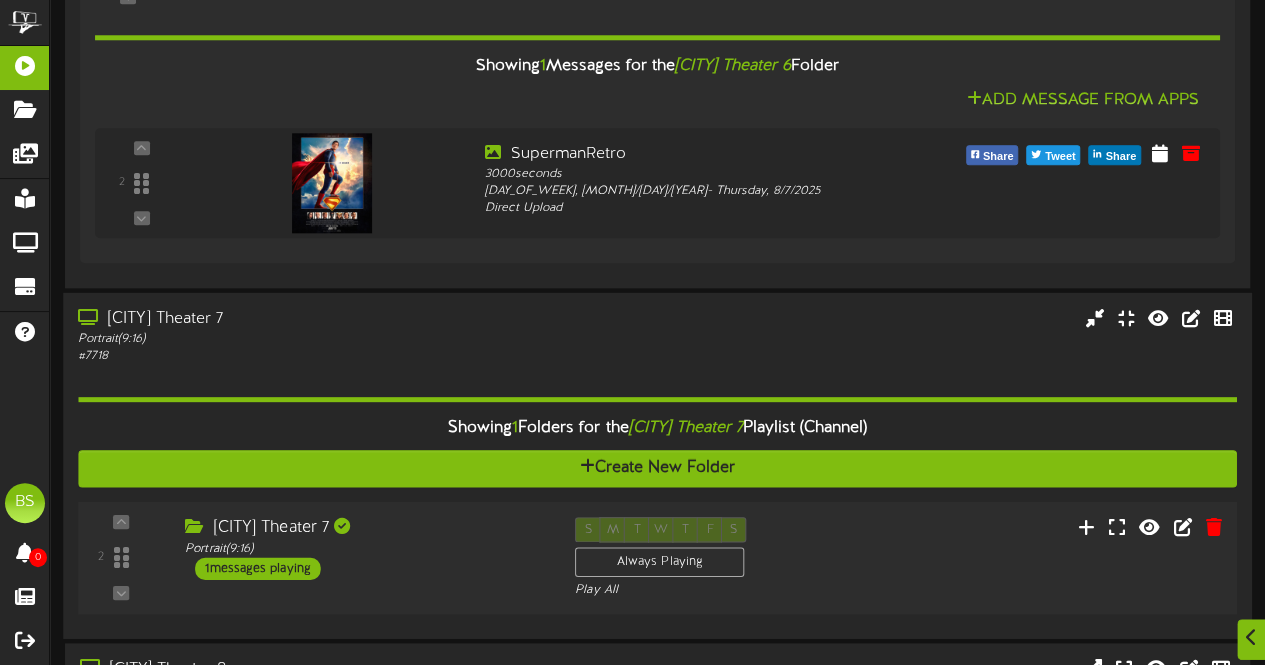 click on "1  messages playing" at bounding box center (258, 568) 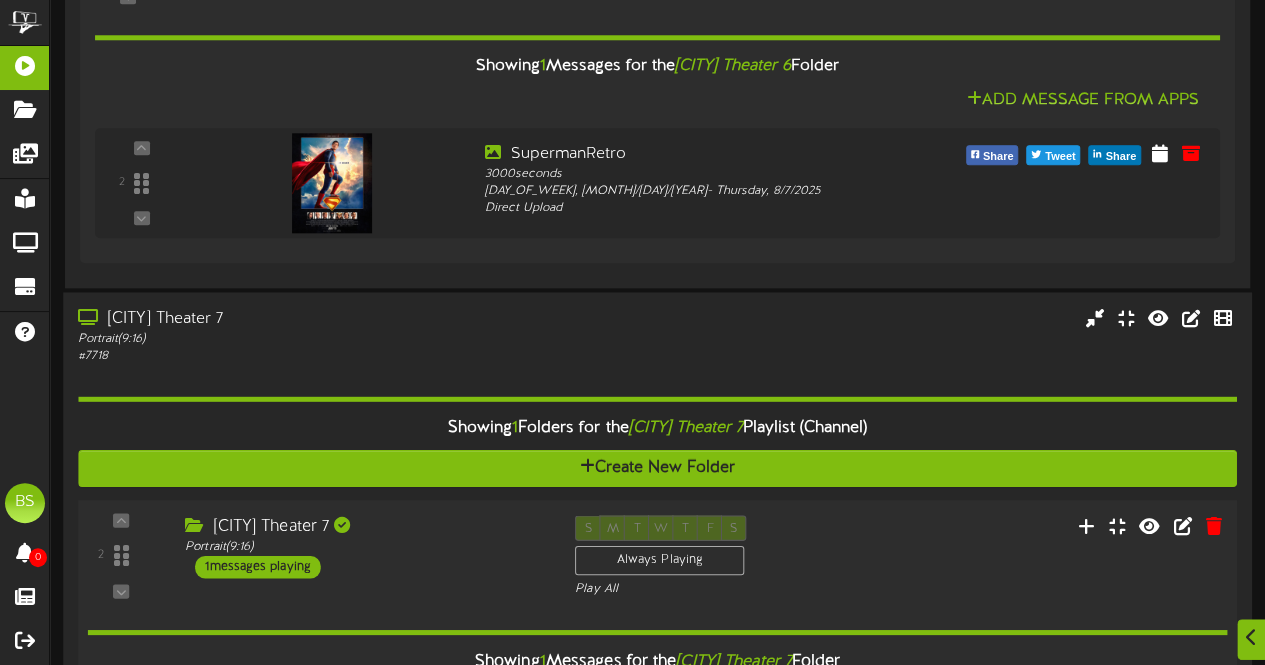 scroll, scrollTop: 8999, scrollLeft: 0, axis: vertical 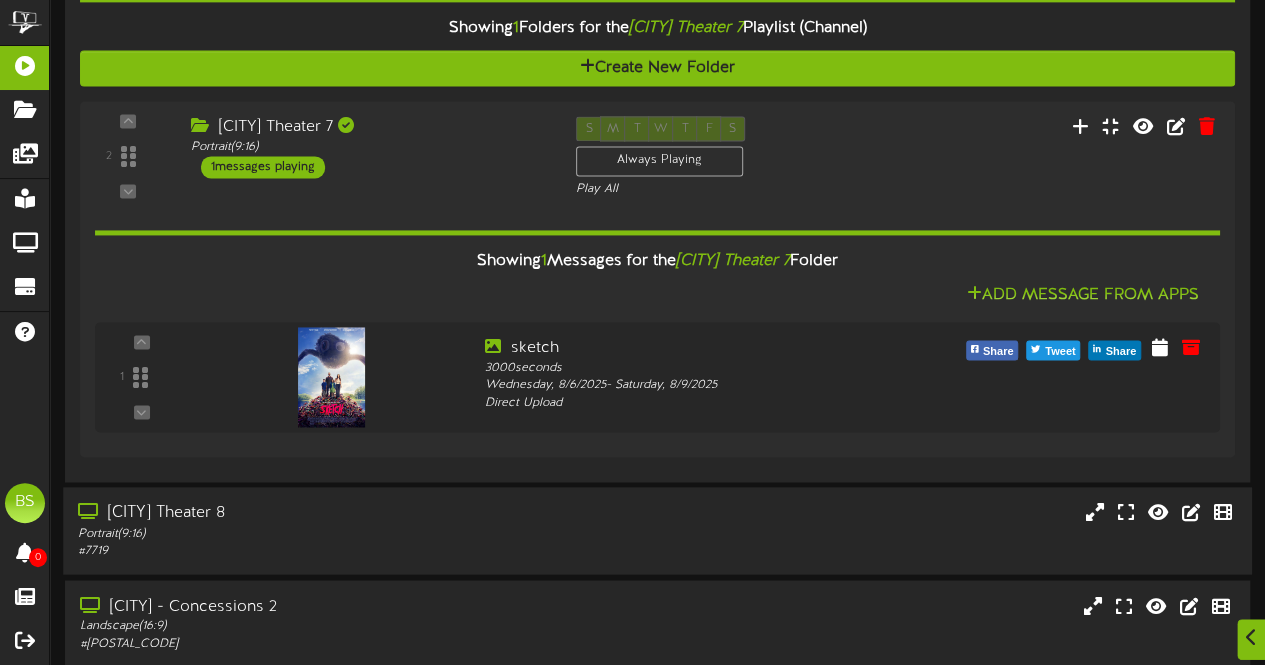 click on "[CITY] Theater 8" at bounding box center [310, 513] 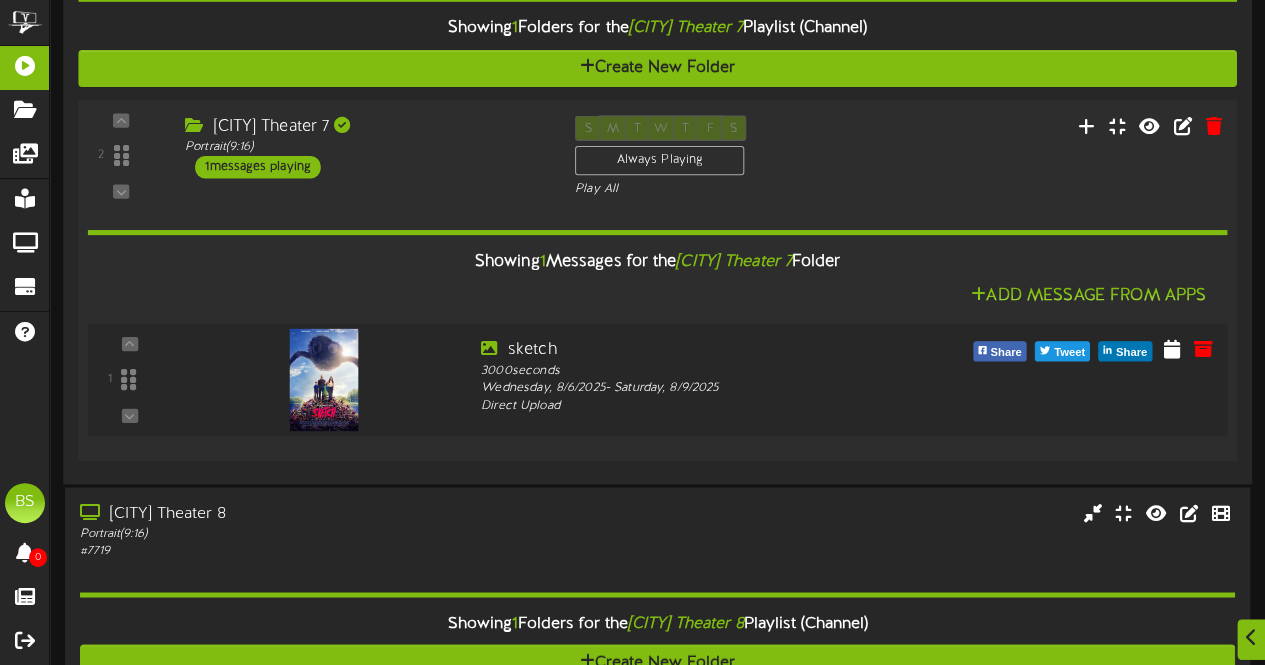 scroll, scrollTop: 9399, scrollLeft: 0, axis: vertical 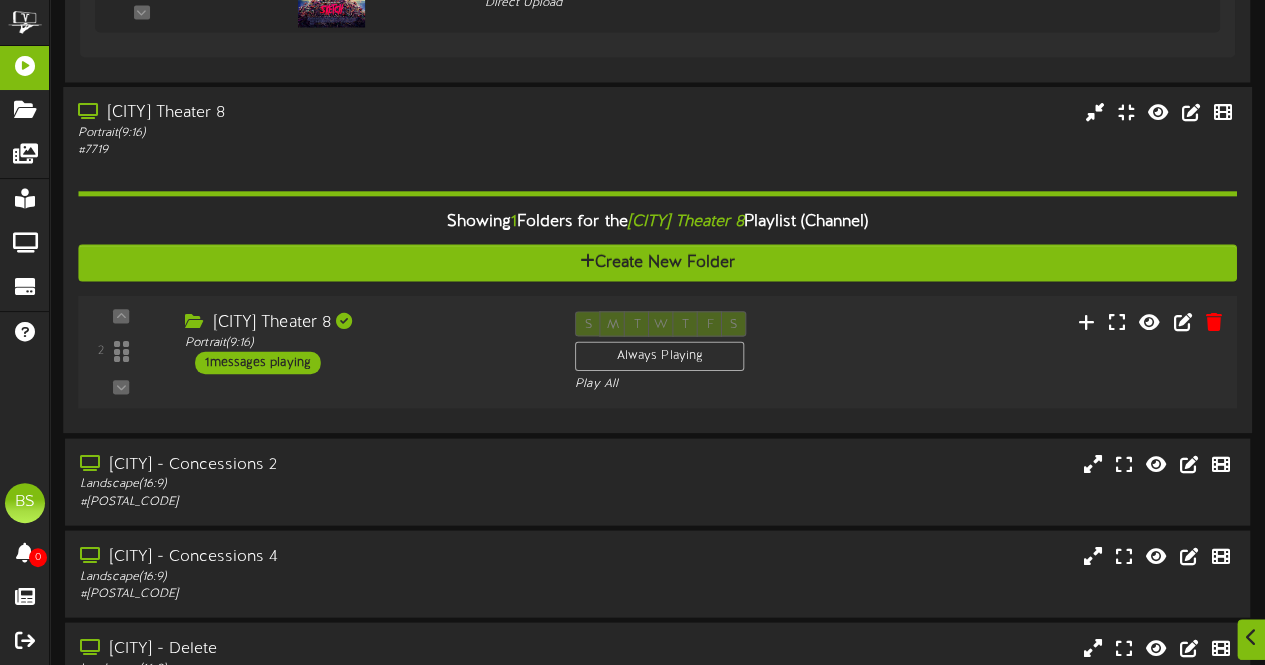 drag, startPoint x: 296, startPoint y: 349, endPoint x: 331, endPoint y: 351, distance: 35.057095 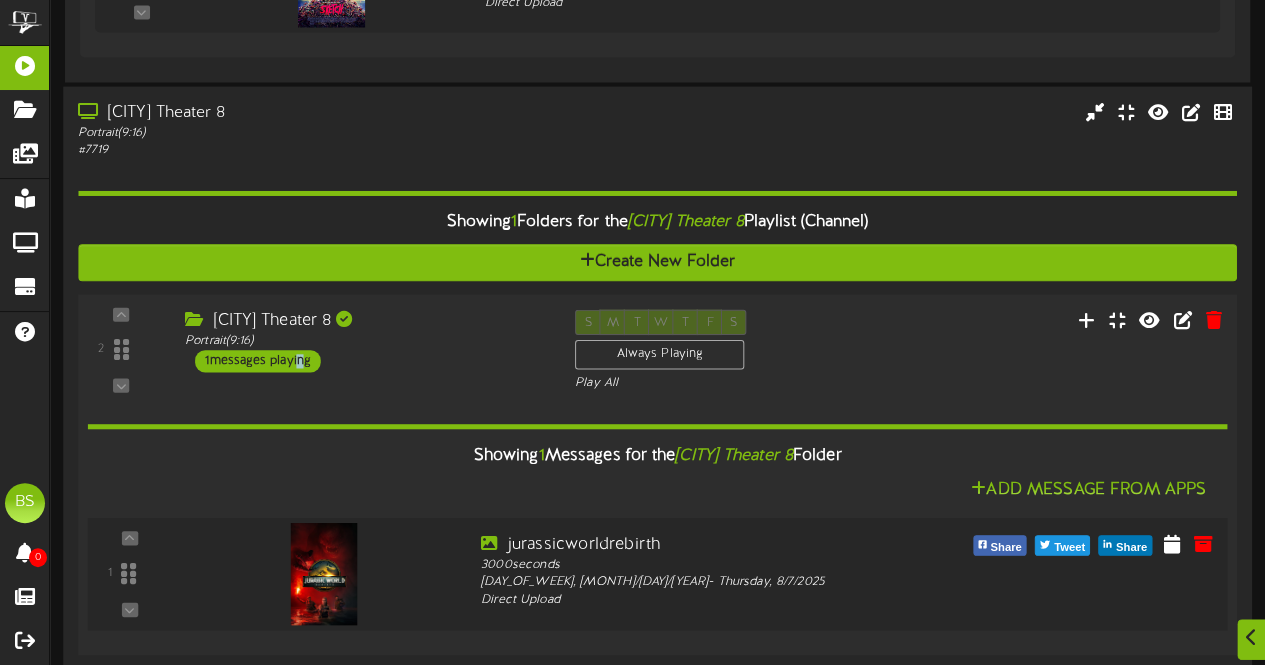 click on "1" at bounding box center [657, 574] 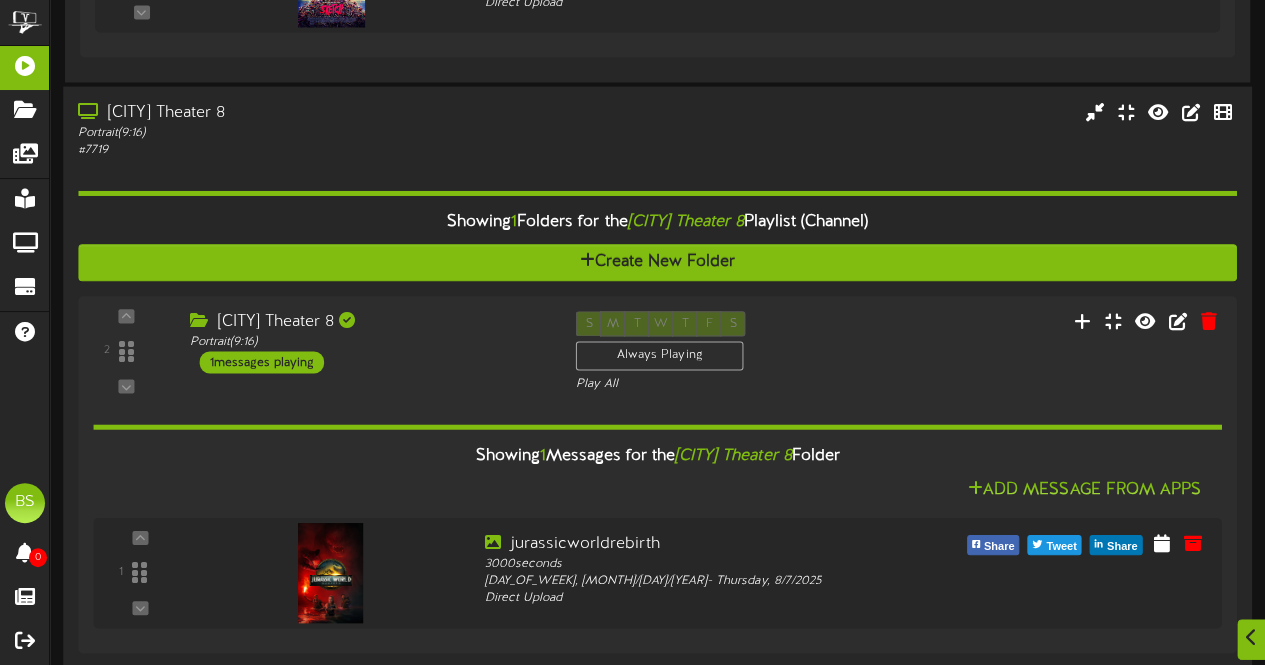 scroll, scrollTop: 9499, scrollLeft: 0, axis: vertical 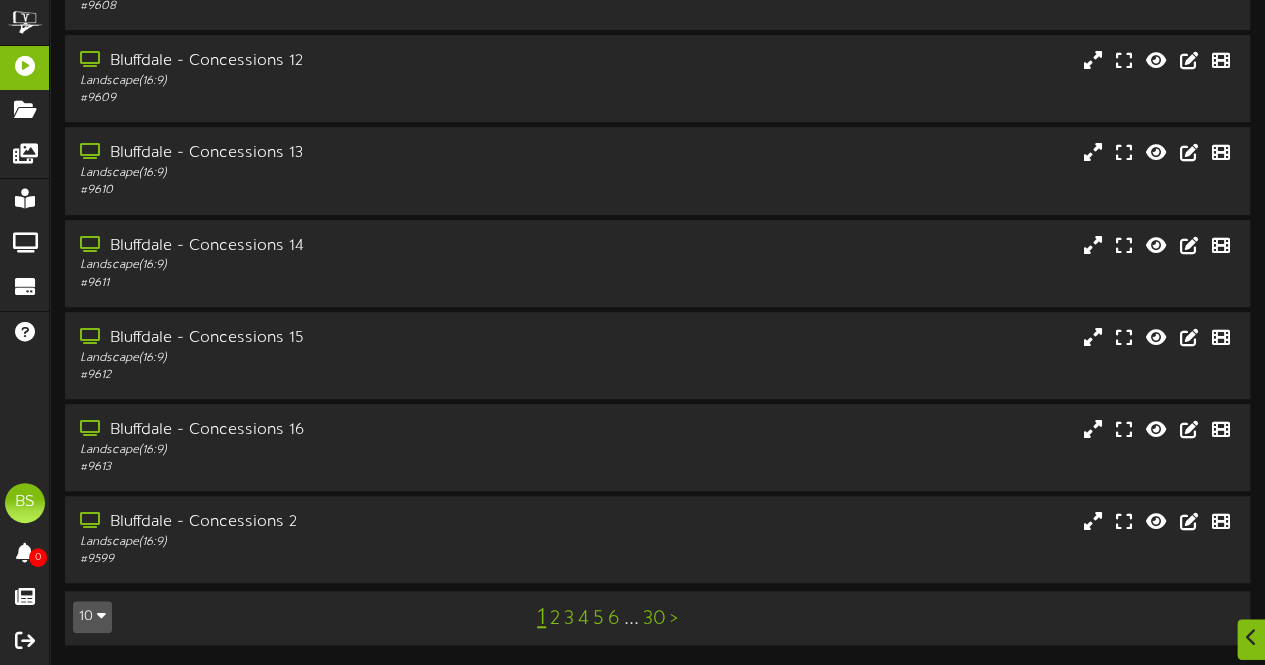 click at bounding box center [101, 615] 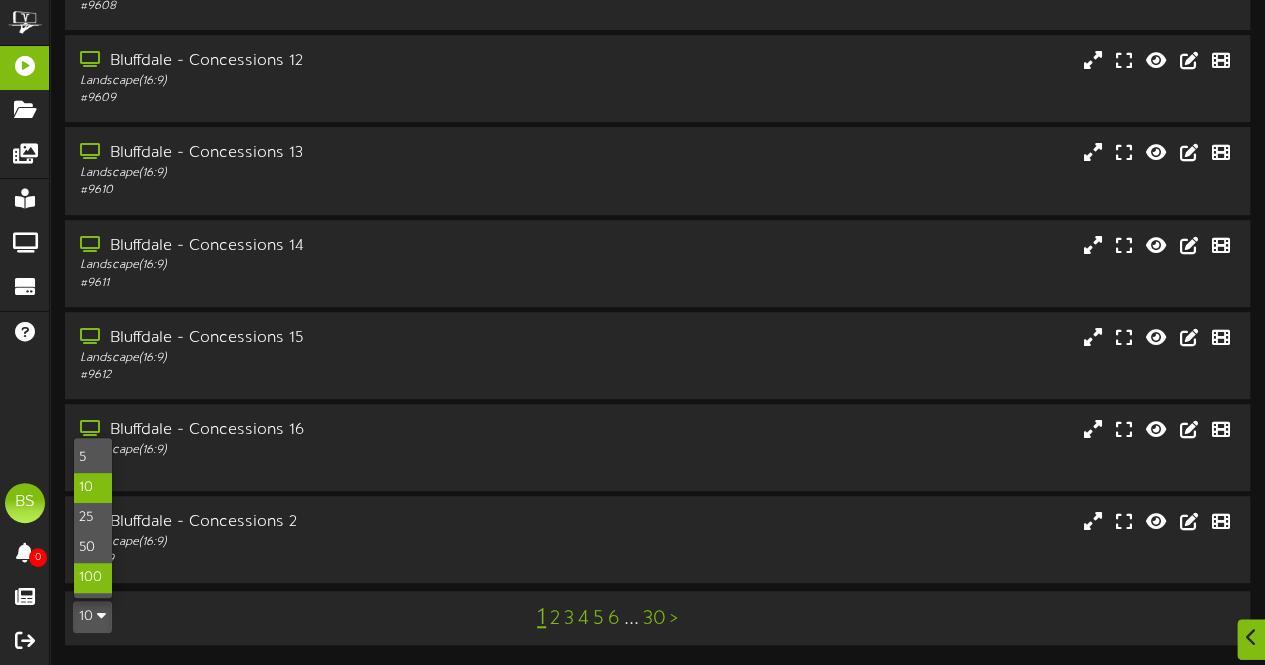 click on "100" at bounding box center [93, 578] 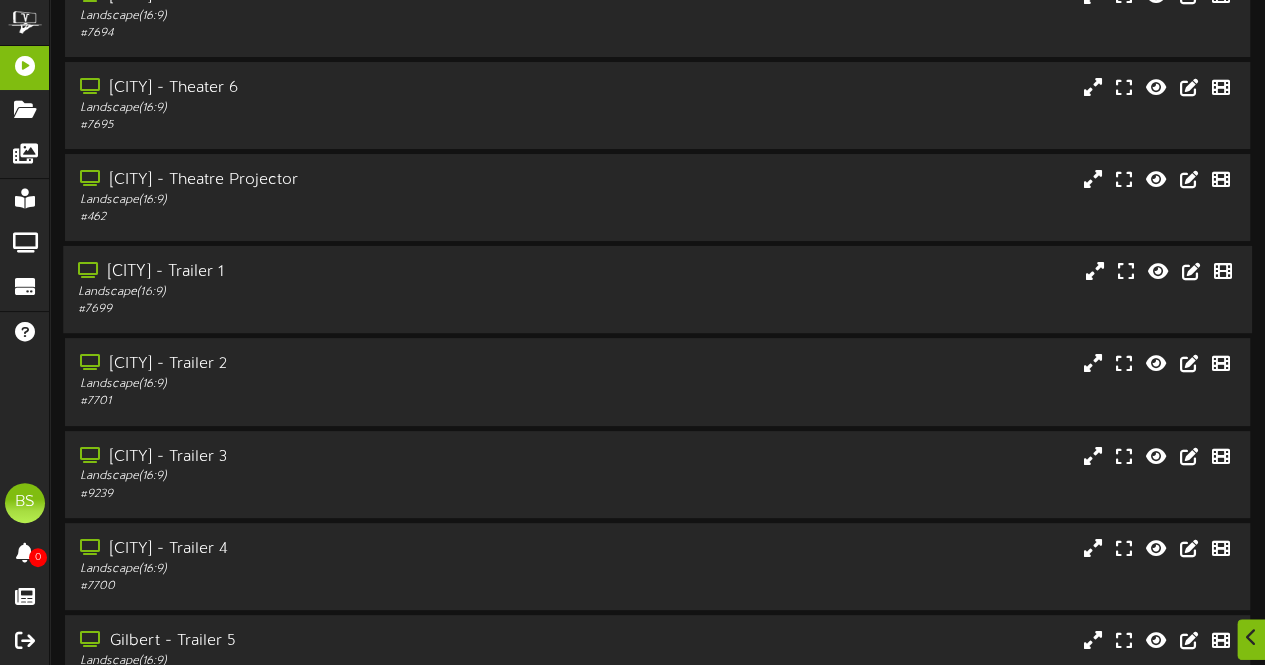 scroll, scrollTop: 7700, scrollLeft: 0, axis: vertical 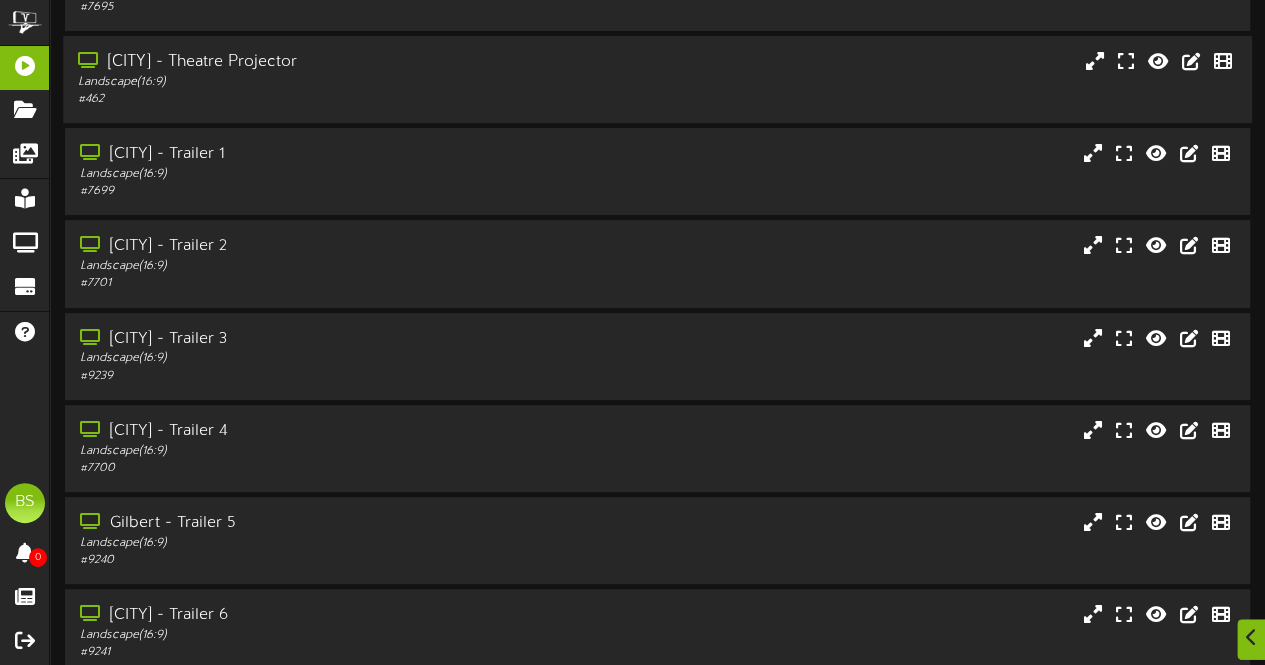 click on "[CITY] - Theatre Projector" at bounding box center (310, 62) 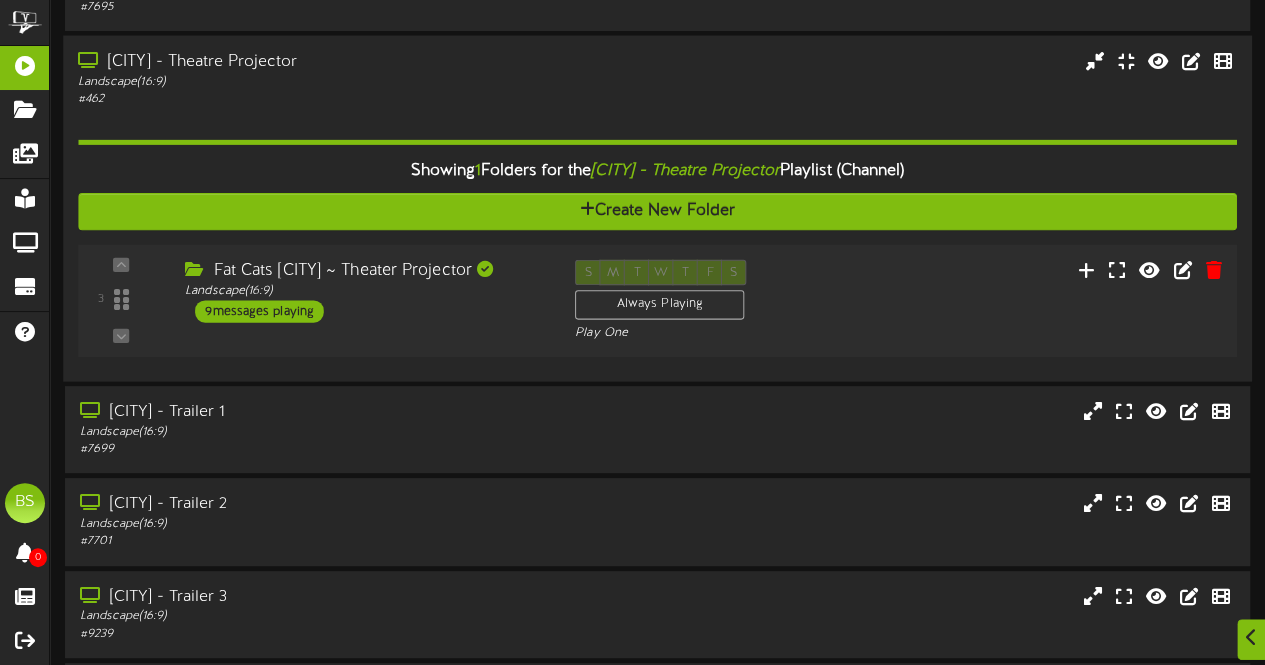 click on "[NUMBER] messages playing" at bounding box center [259, 311] 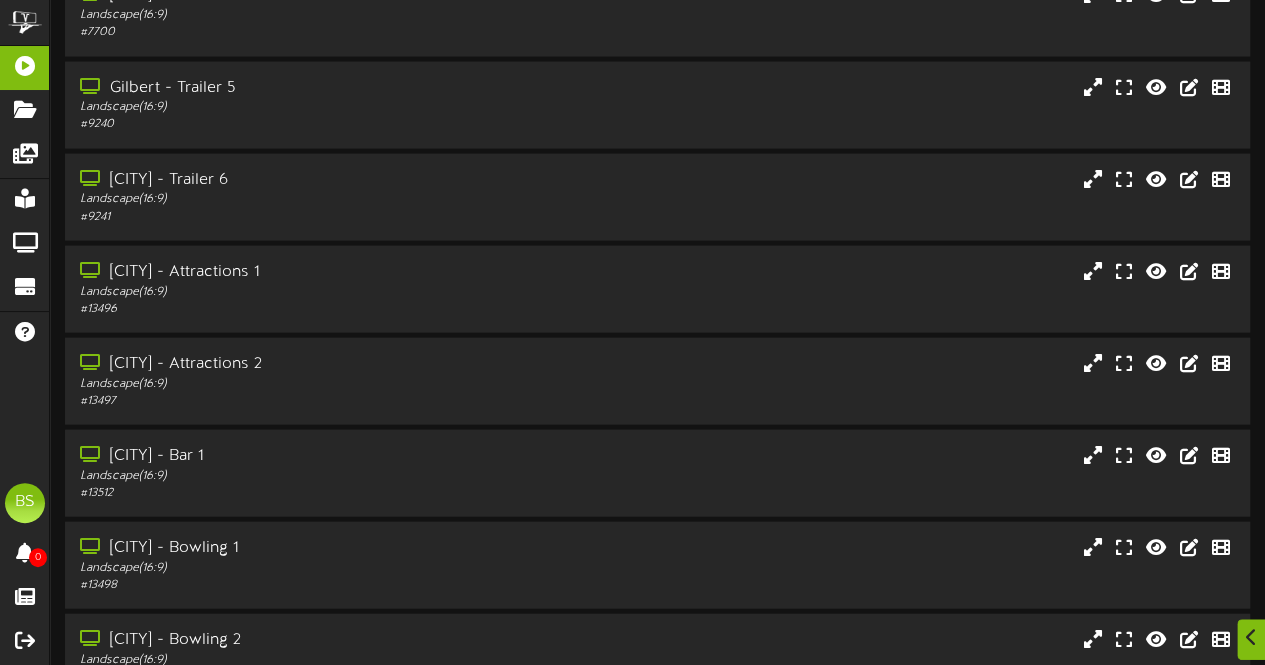 scroll, scrollTop: 10178, scrollLeft: 0, axis: vertical 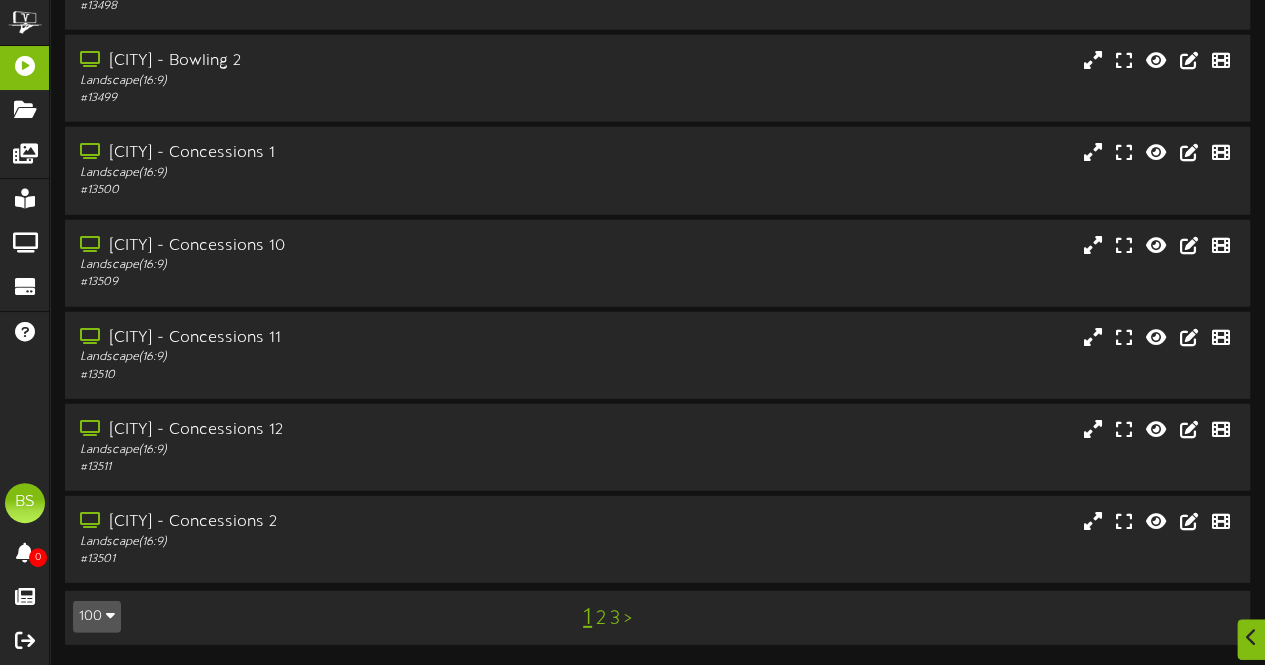 click on "2" at bounding box center [601, 619] 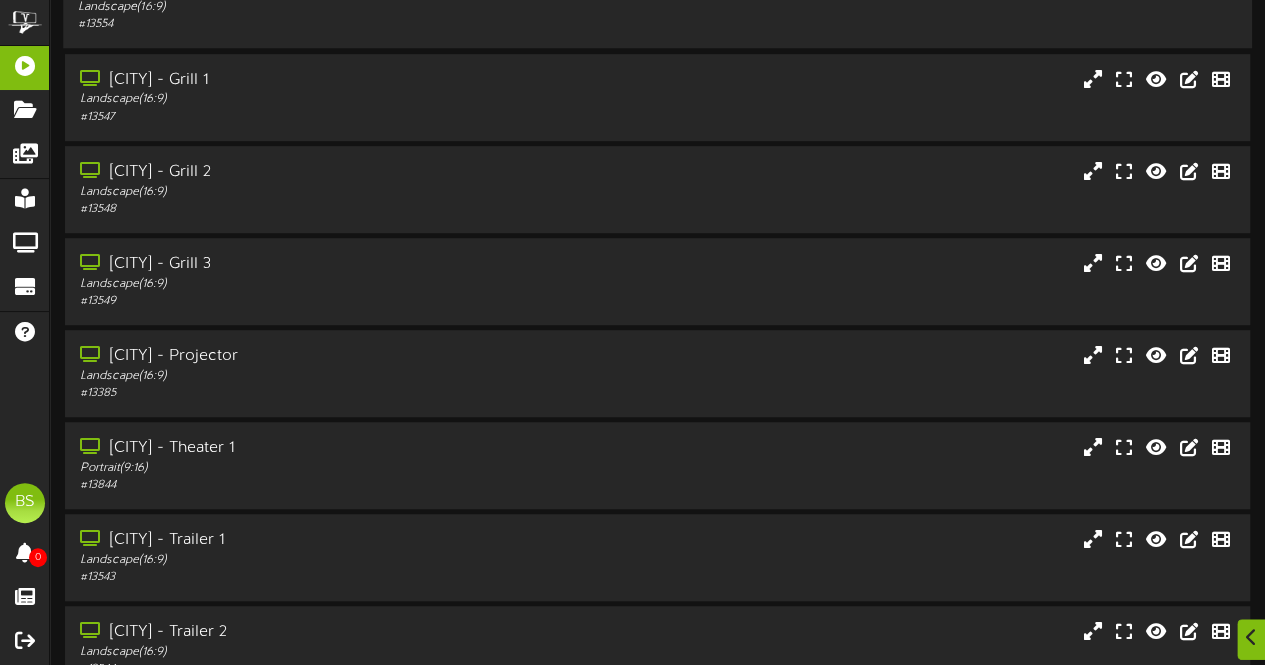 scroll, scrollTop: 4500, scrollLeft: 0, axis: vertical 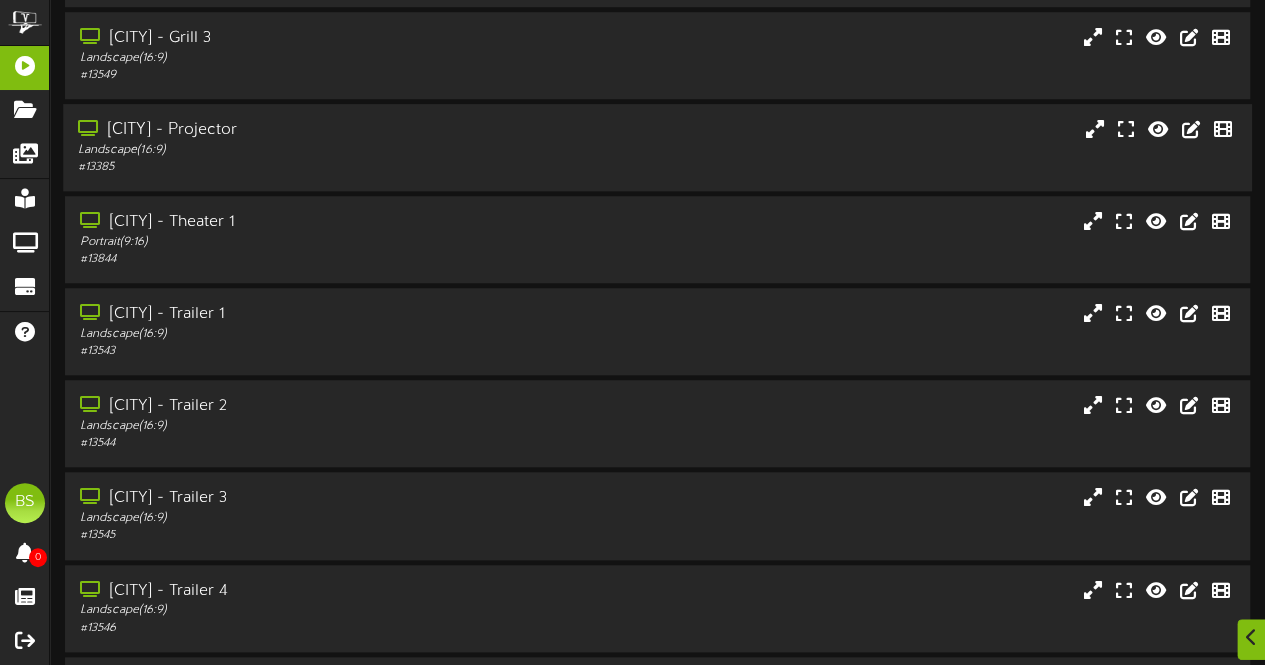 click on "[CITY] - Projector" at bounding box center (310, 130) 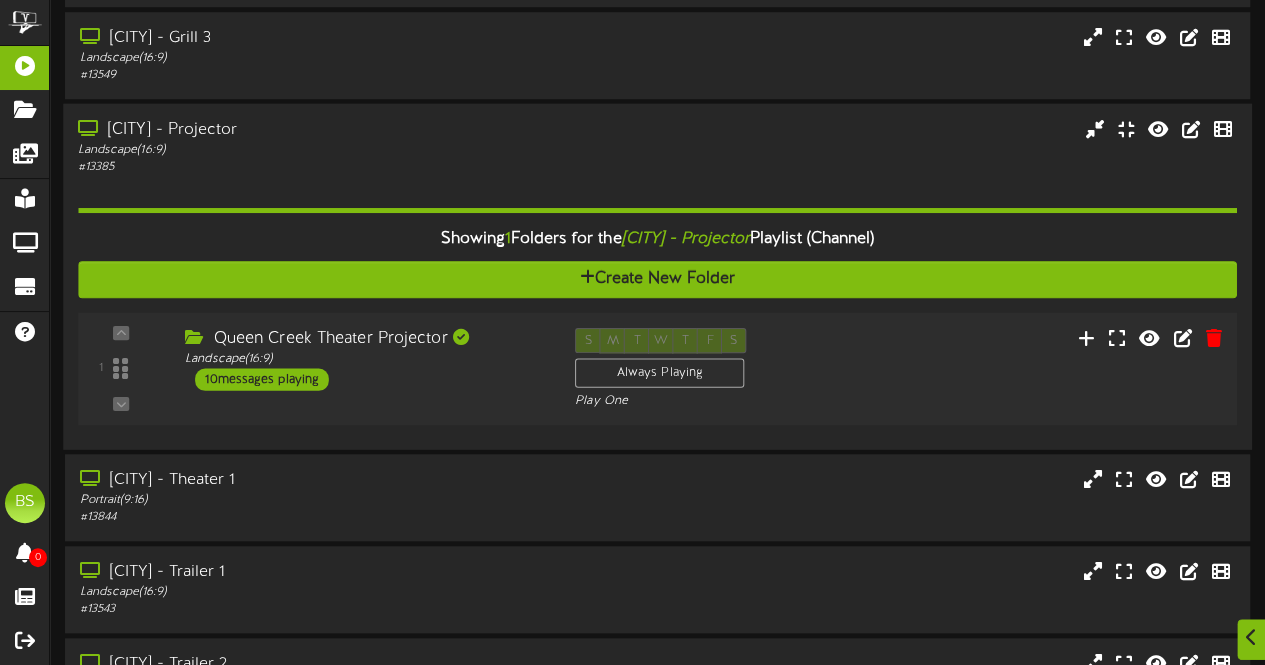 click on "10  messages playing" at bounding box center [262, 379] 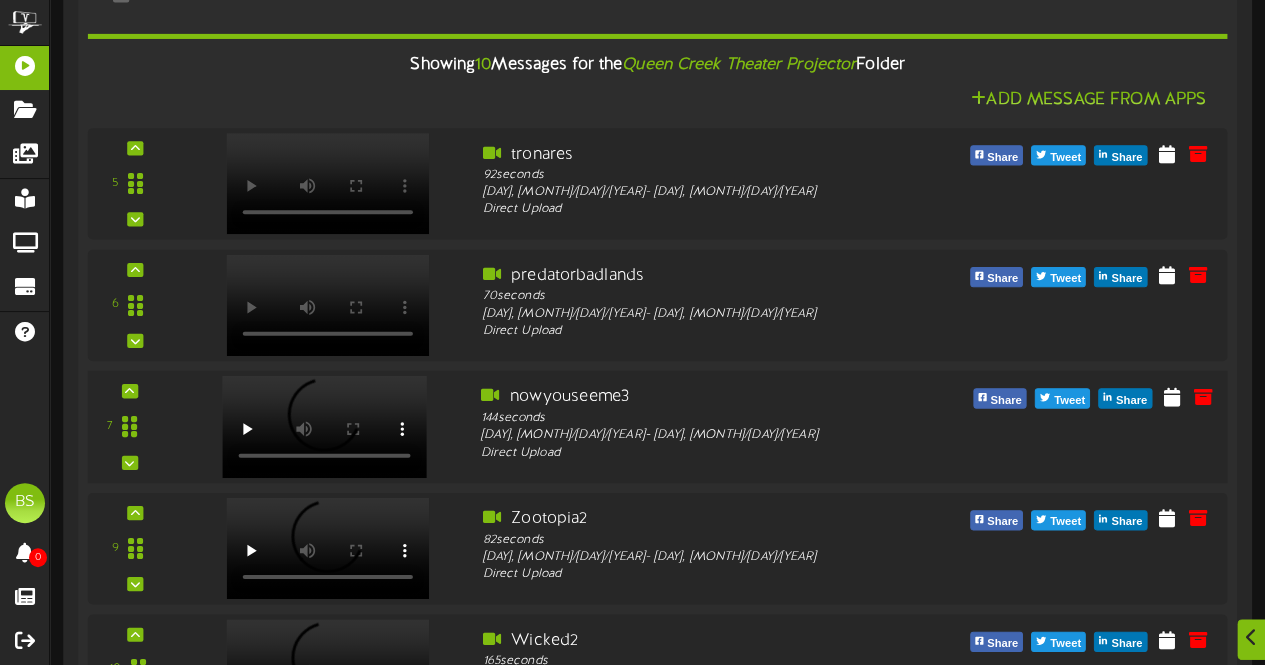 scroll, scrollTop: 5500, scrollLeft: 0, axis: vertical 